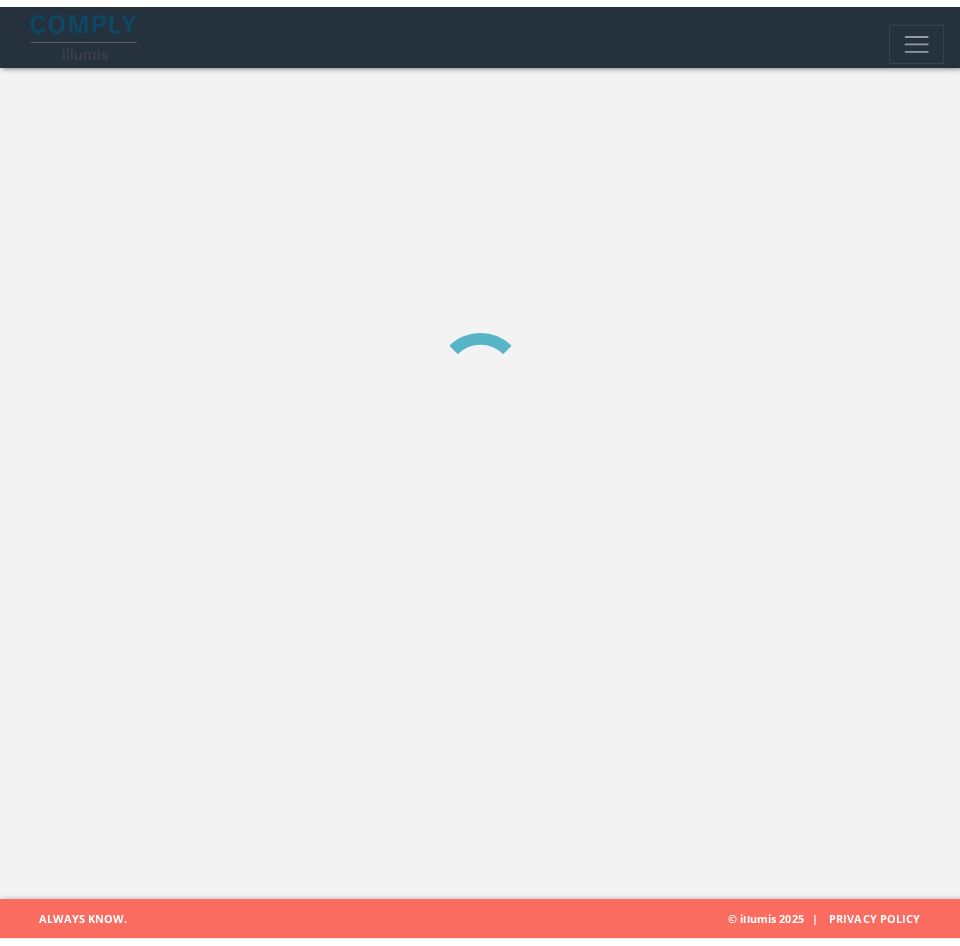 scroll, scrollTop: 0, scrollLeft: 0, axis: both 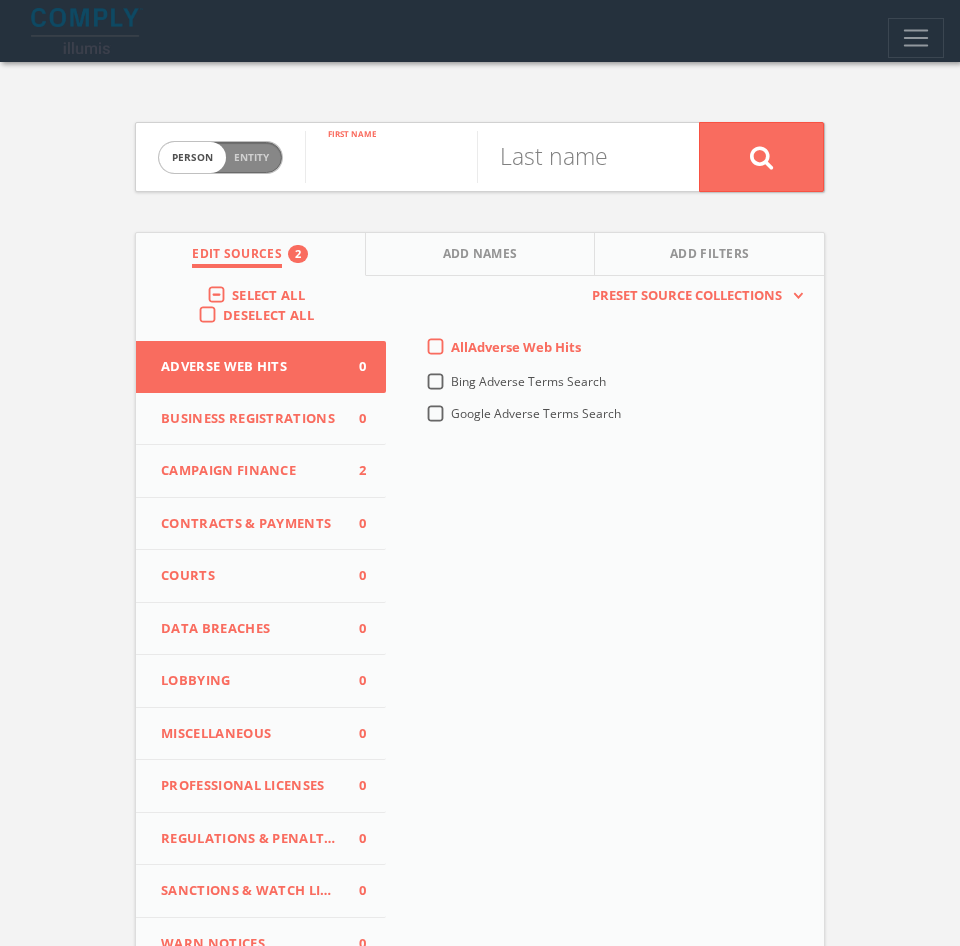 click at bounding box center [391, 157] 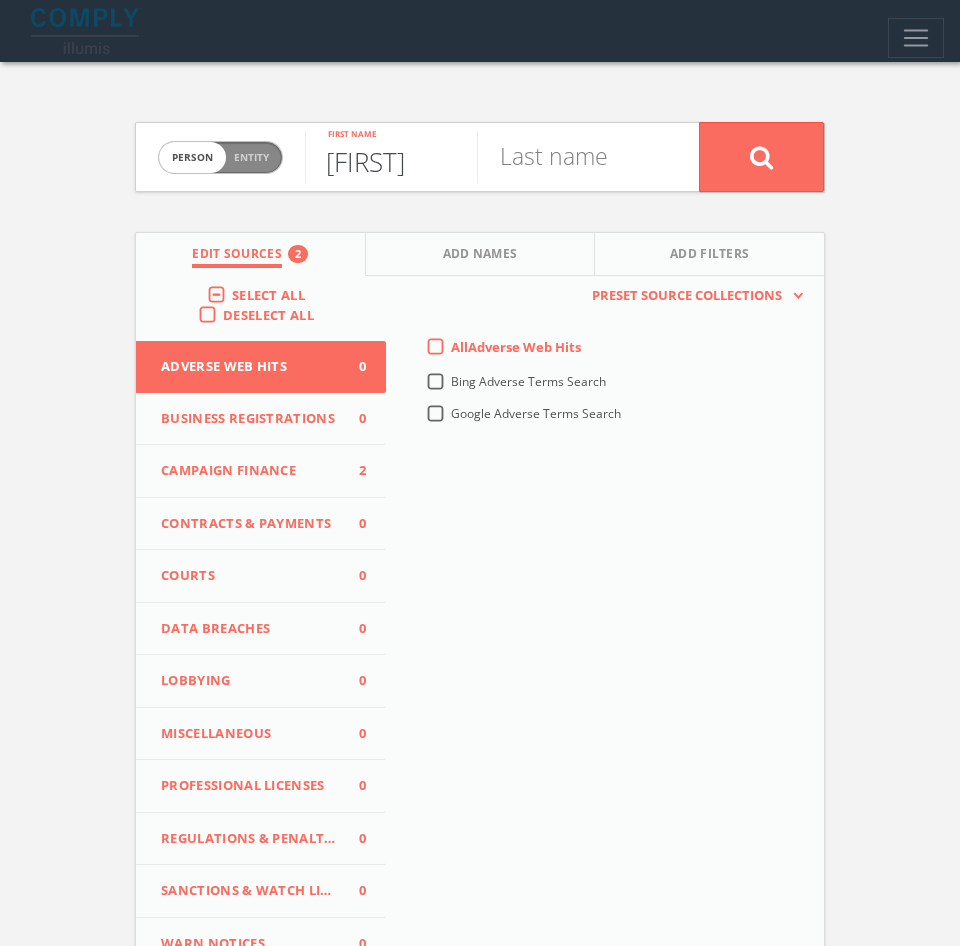 type on "[FIRST]" 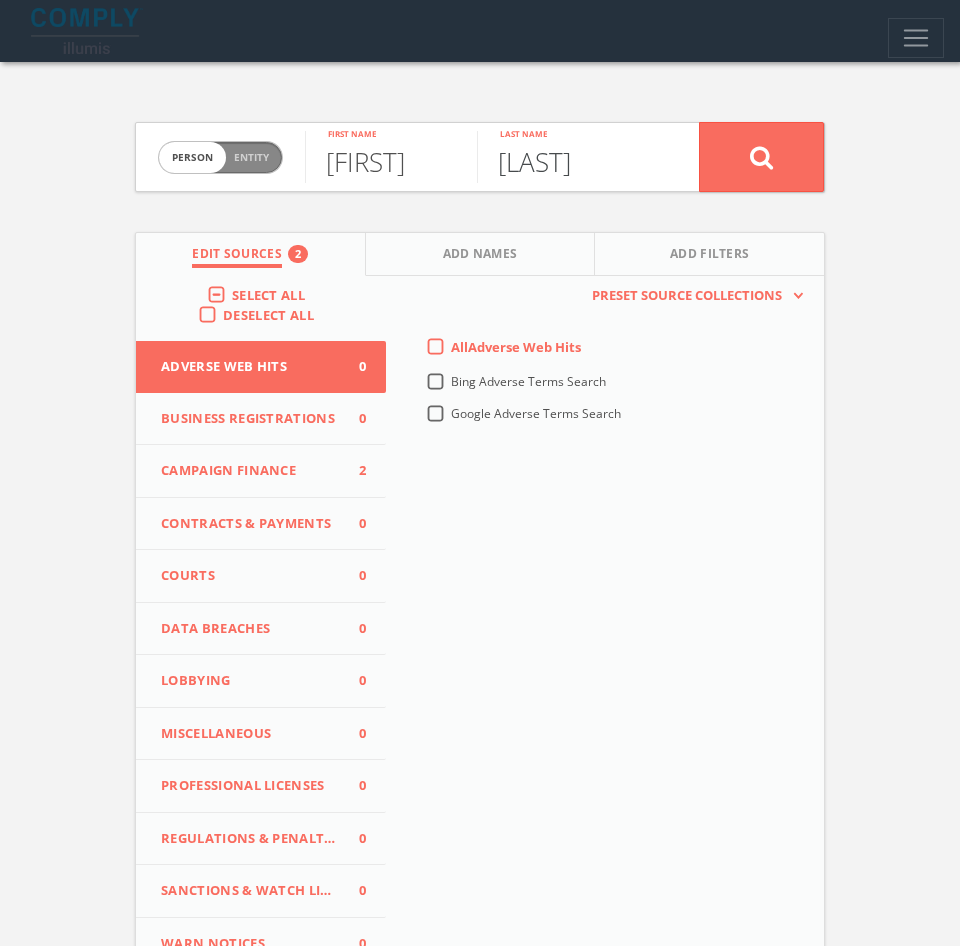 type on "[LAST]" 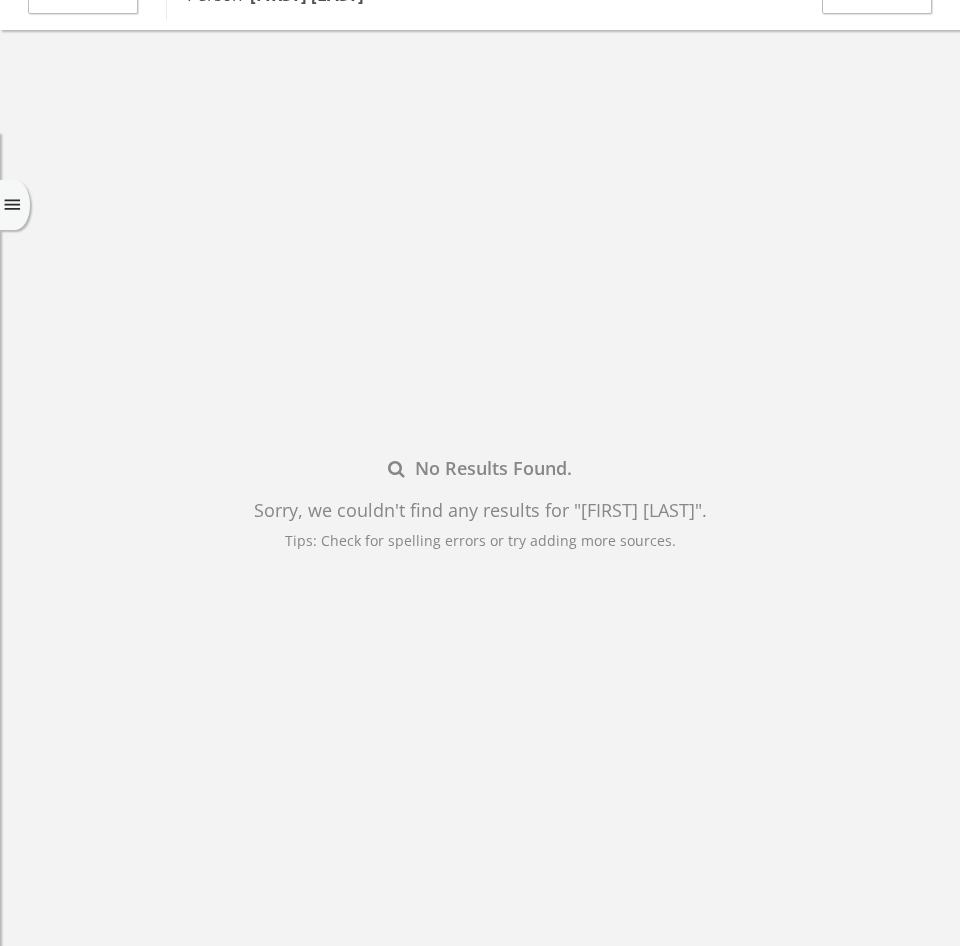 scroll, scrollTop: 0, scrollLeft: 0, axis: both 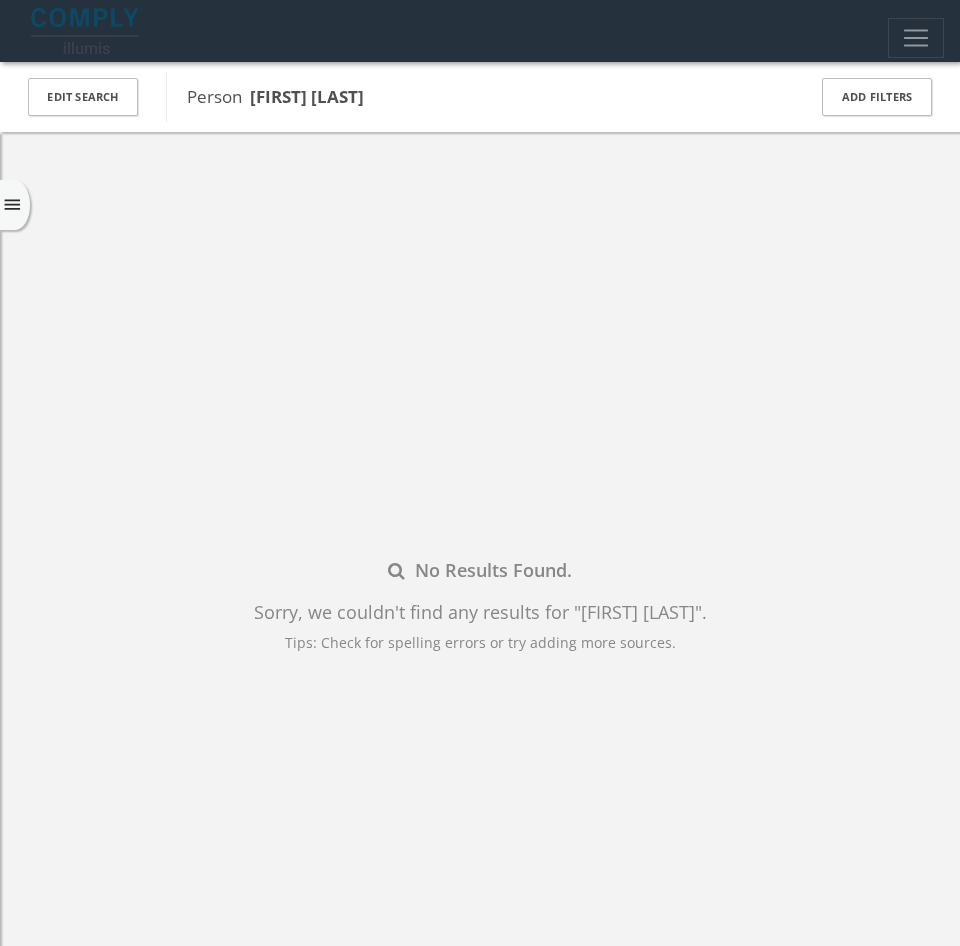 click at bounding box center (87, 31) 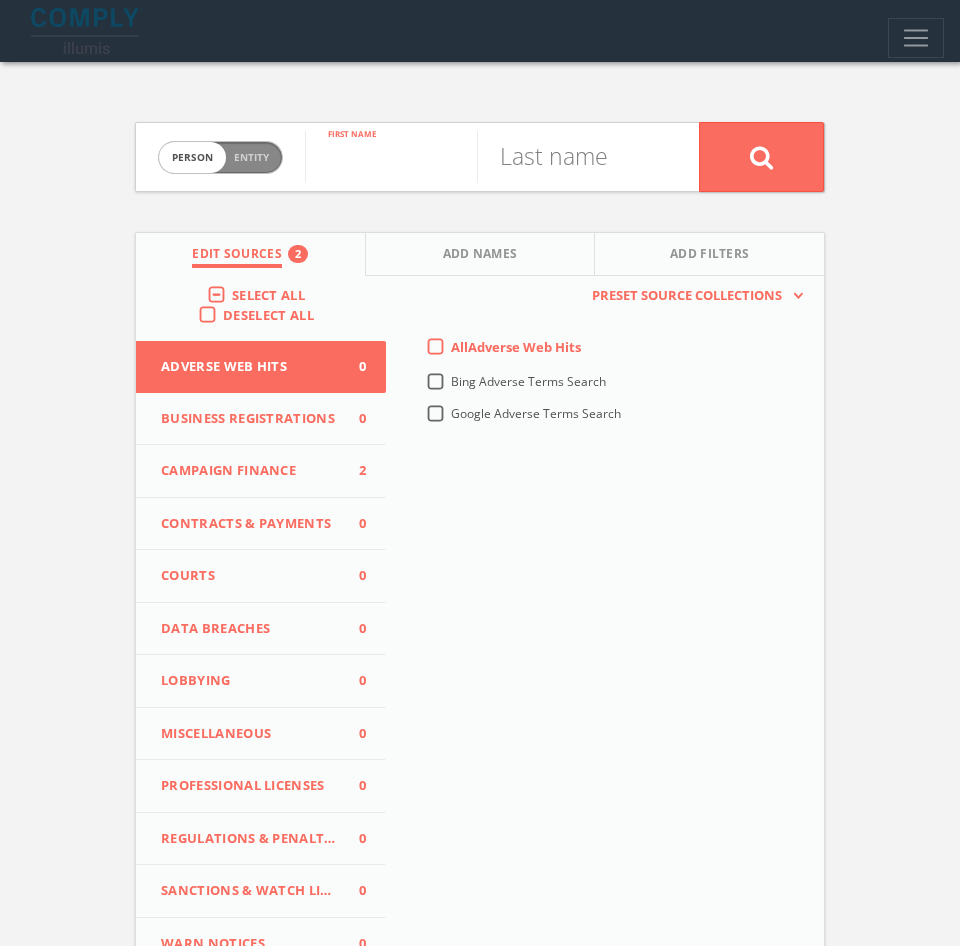 click at bounding box center [391, 157] 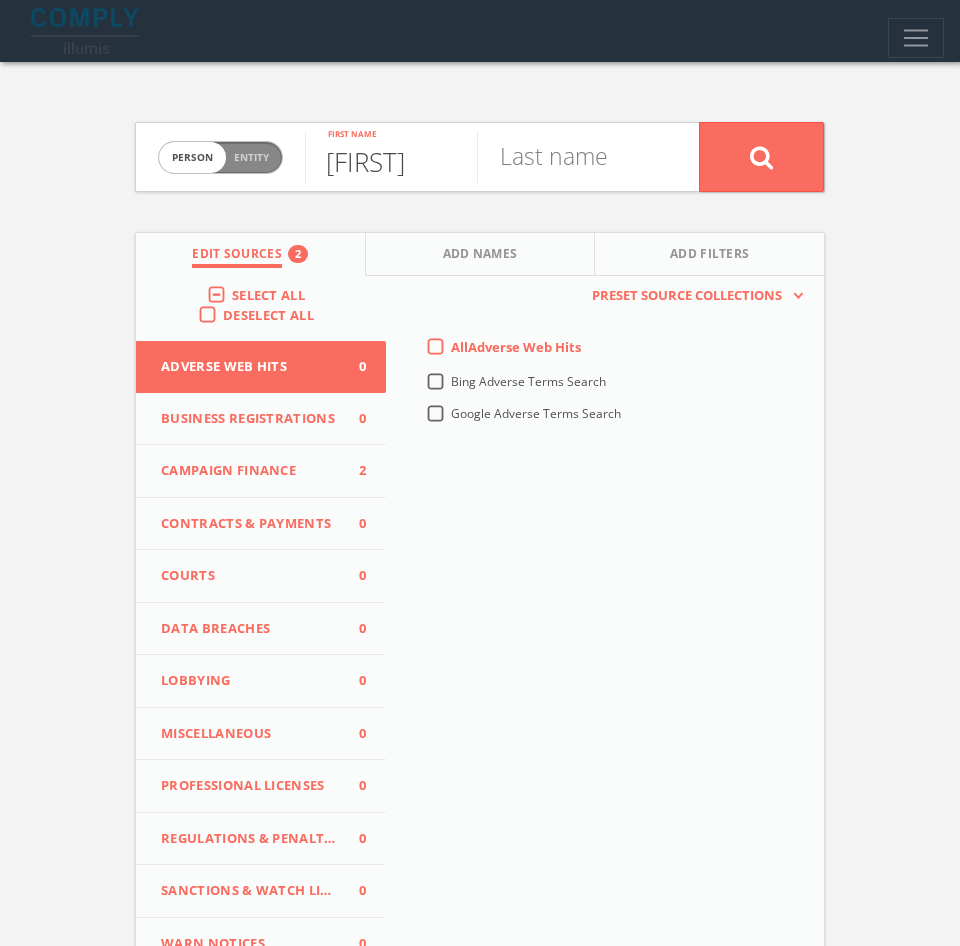 type on "[FIRST]" 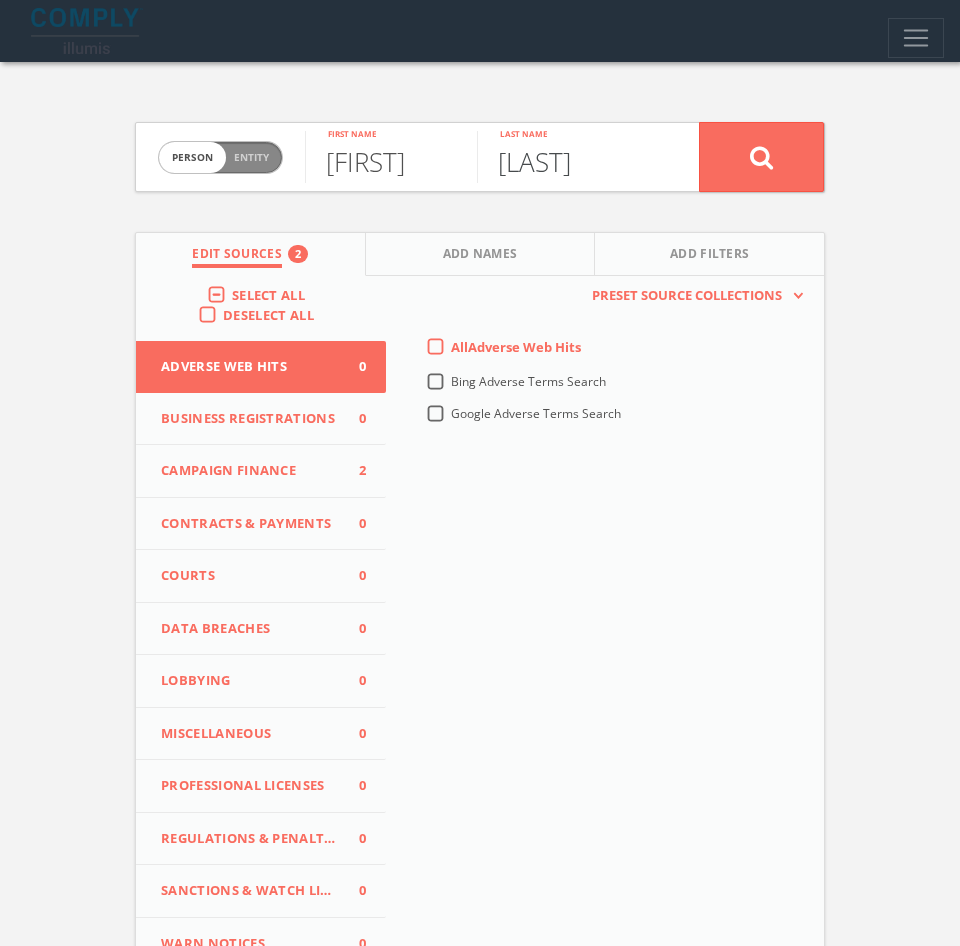 type on "[LAST]" 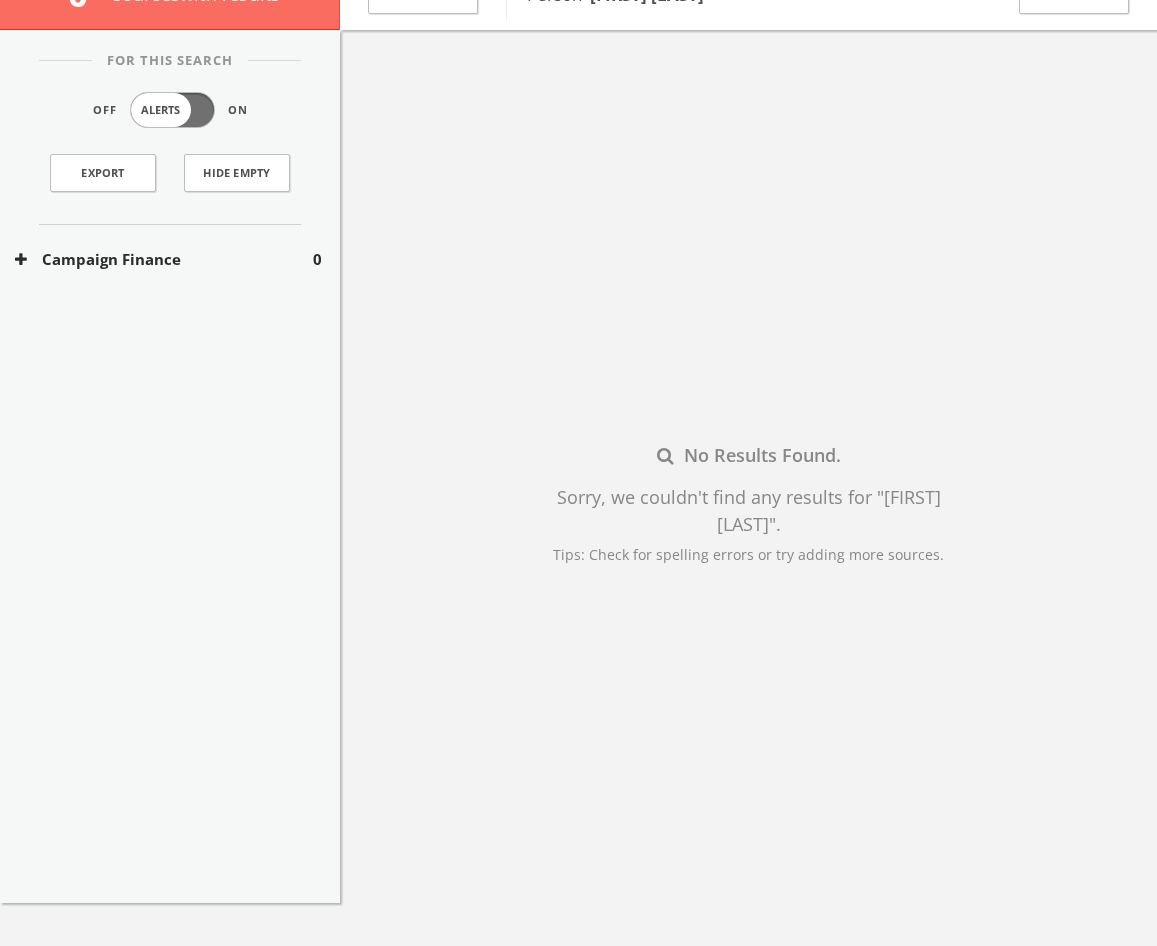 scroll, scrollTop: 0, scrollLeft: 0, axis: both 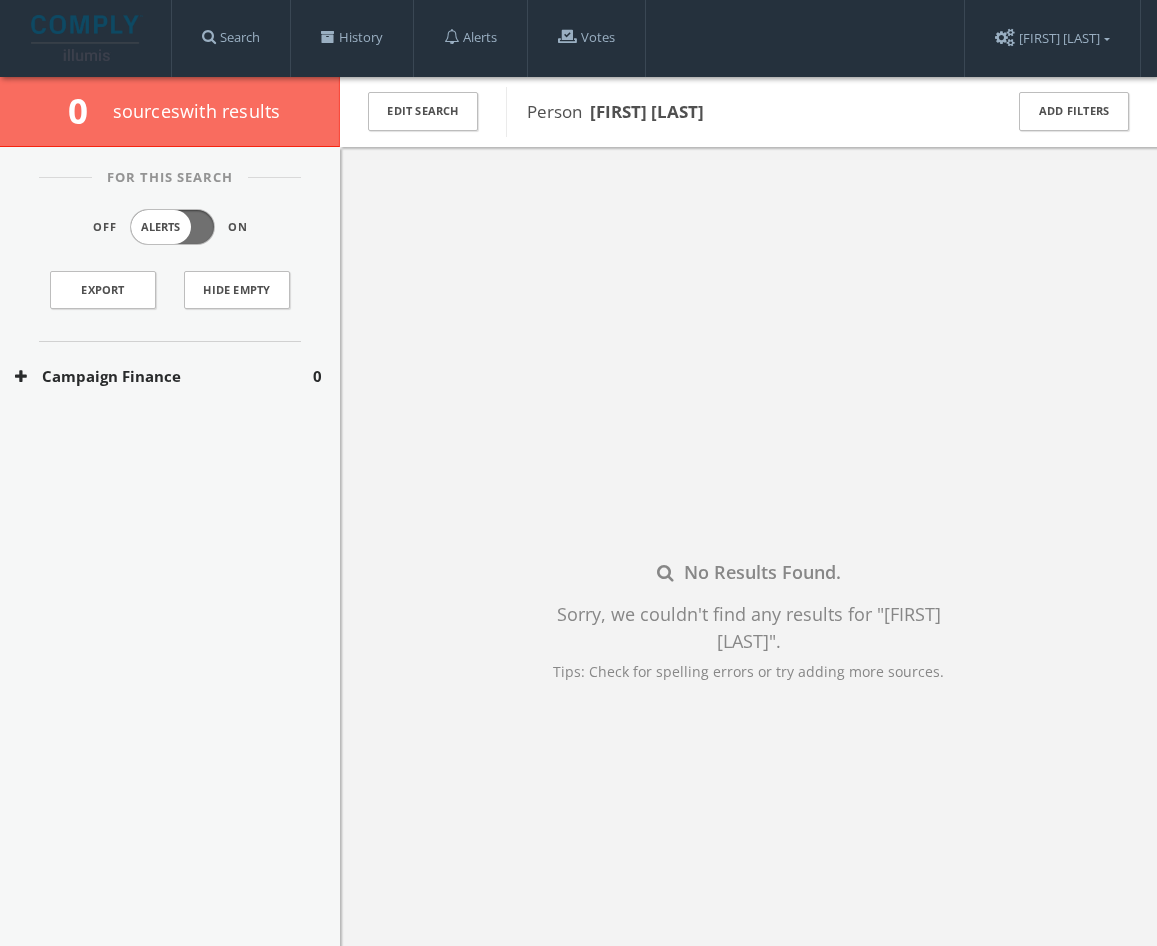 click at bounding box center [87, 38] 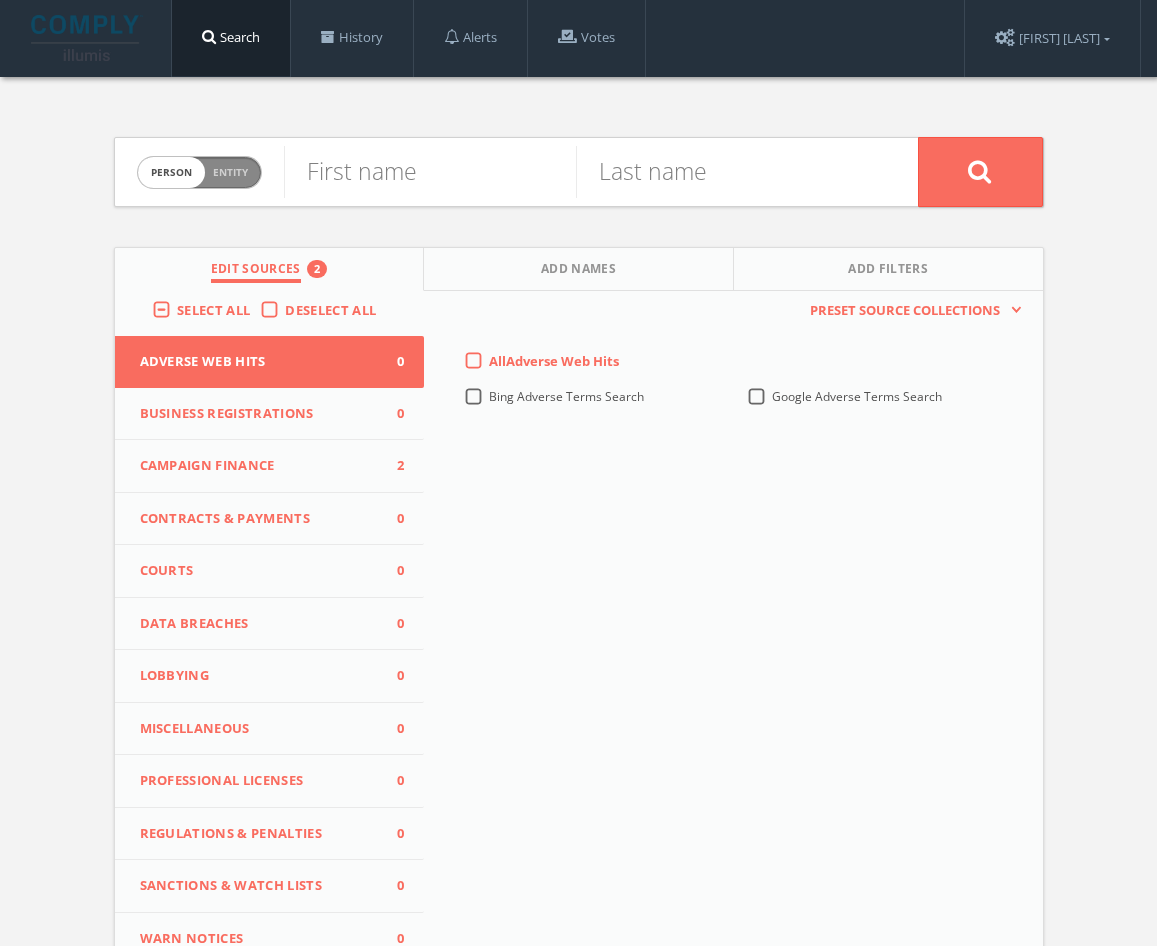 click at bounding box center (87, 38) 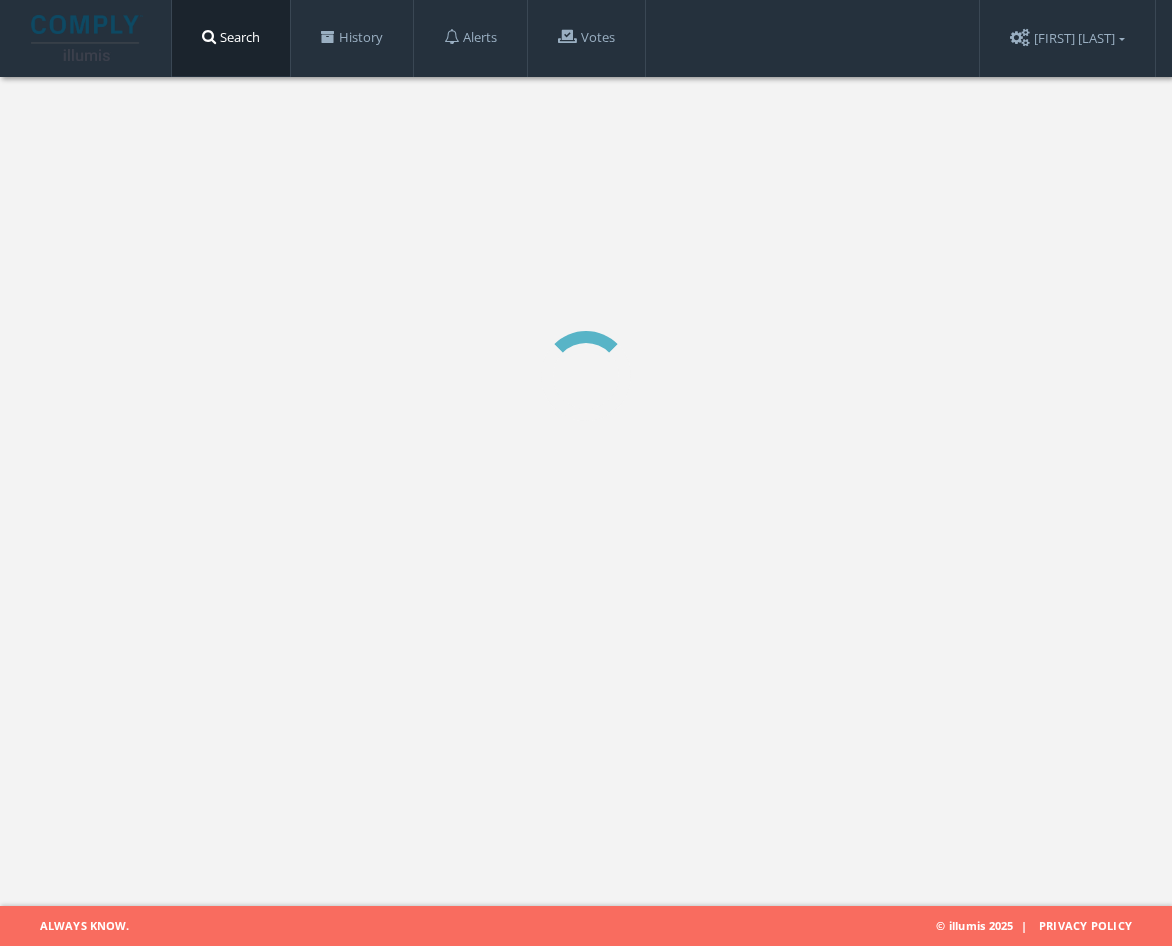 scroll, scrollTop: 0, scrollLeft: 0, axis: both 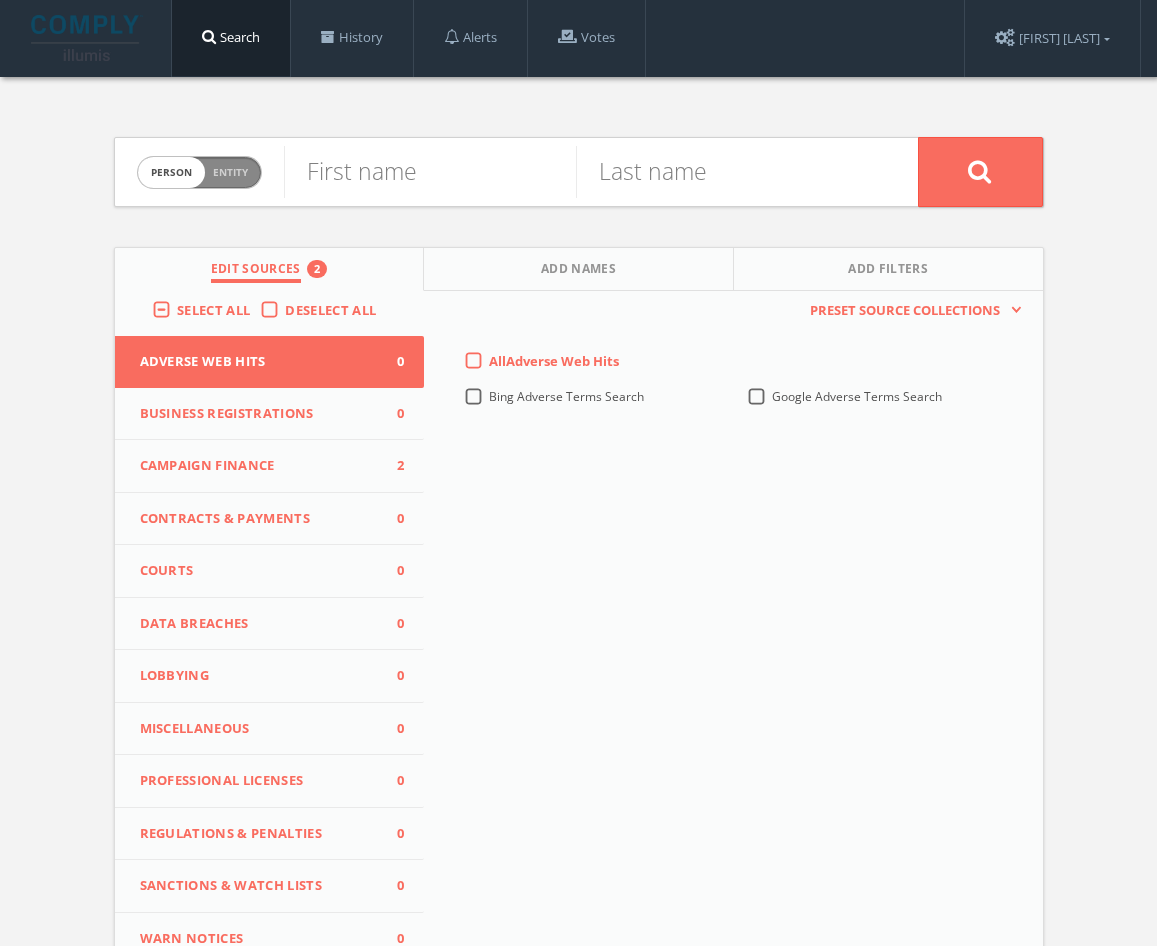 click at bounding box center [87, 38] 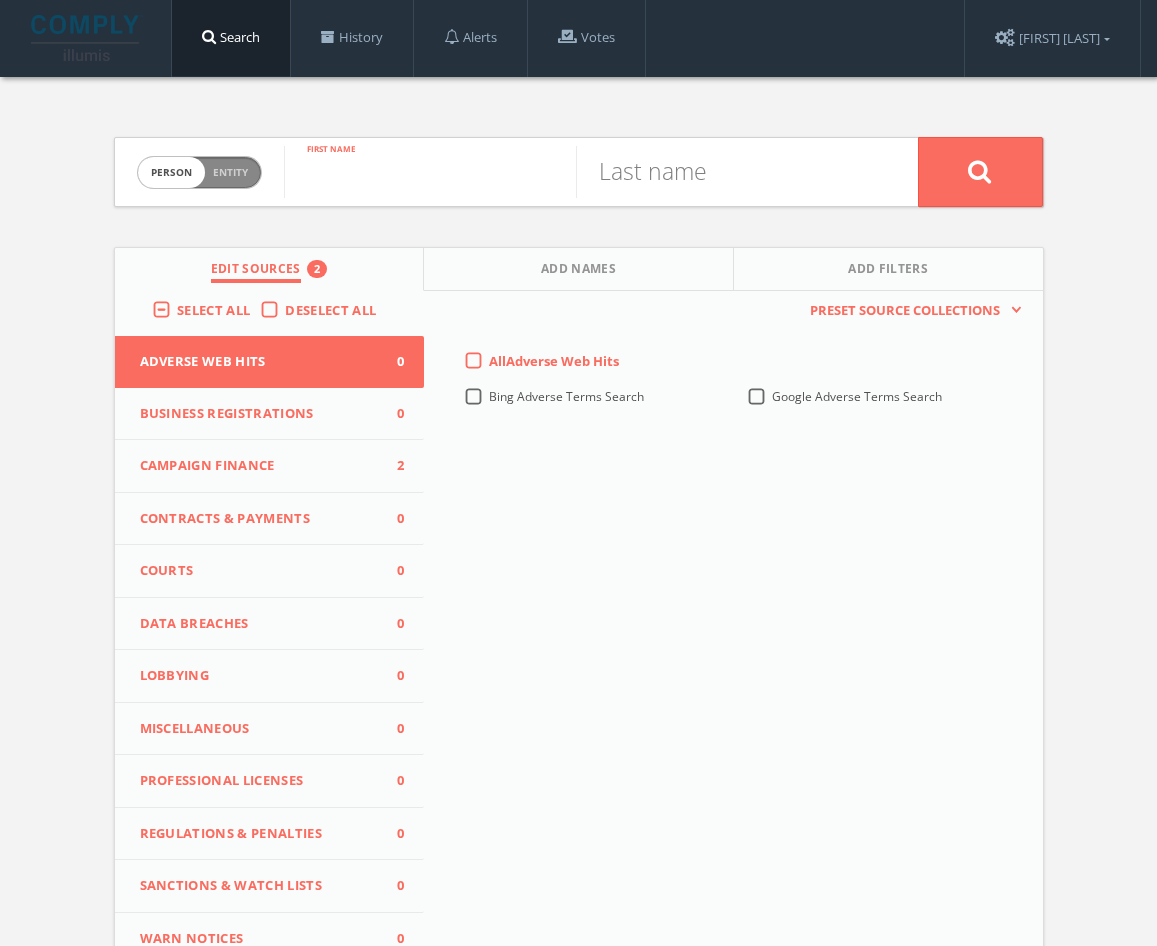 click at bounding box center [430, 172] 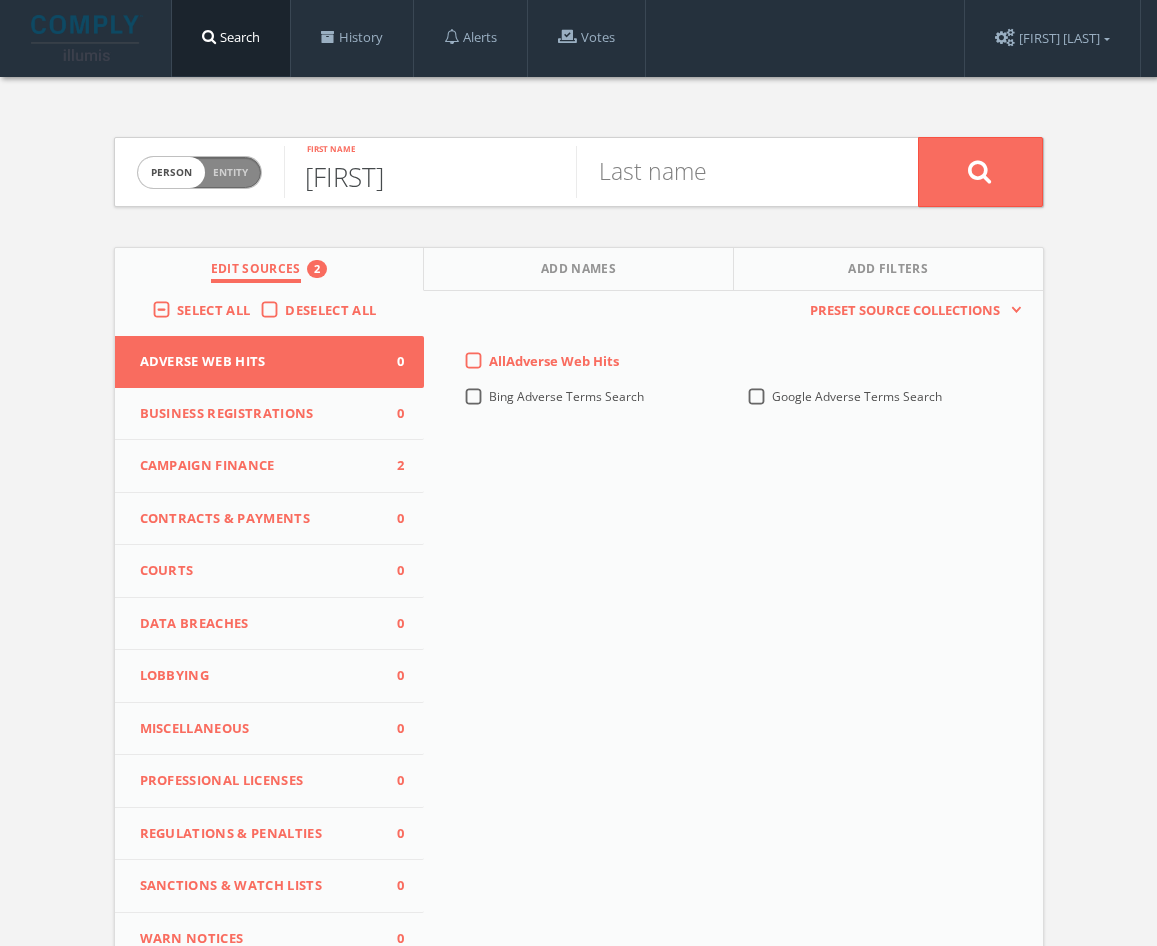 type on "[FIRST]" 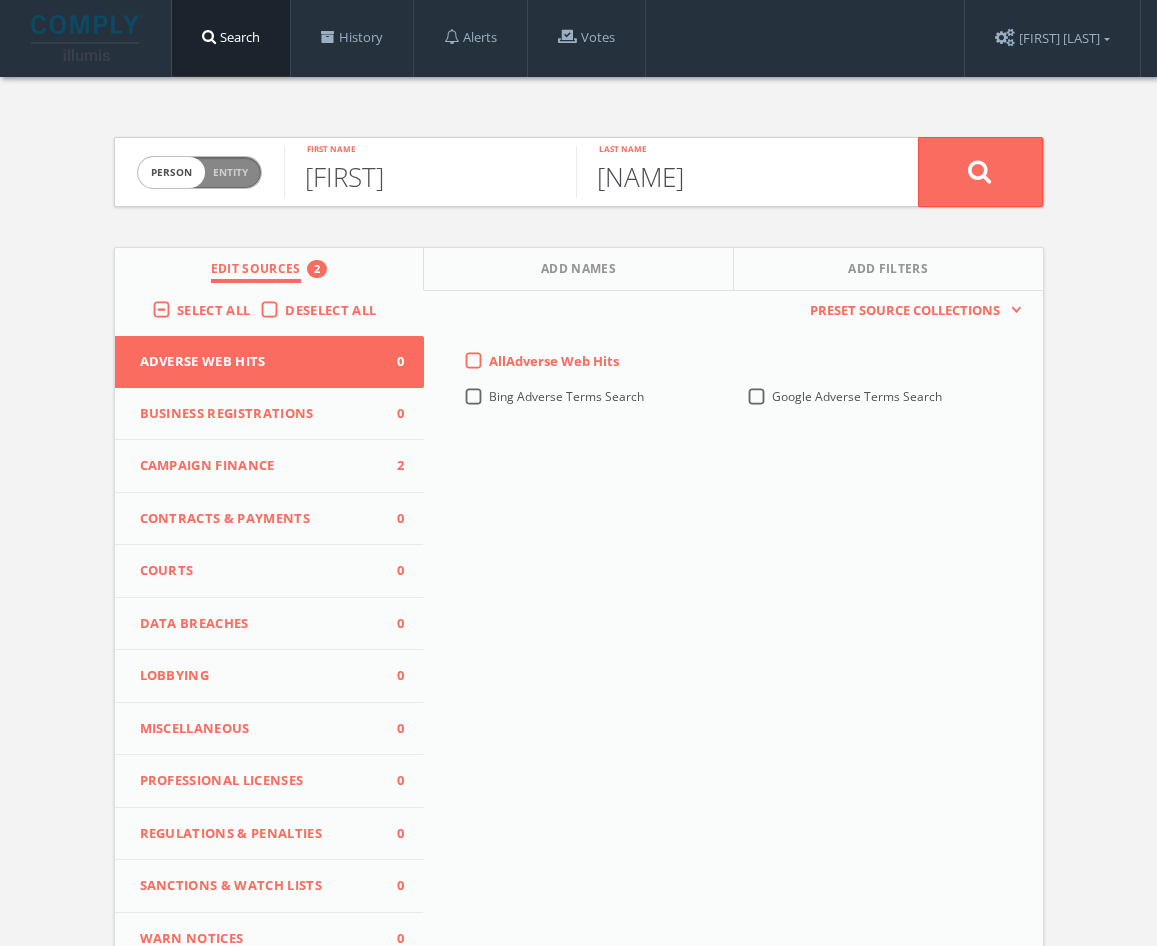 type on "Bergin" 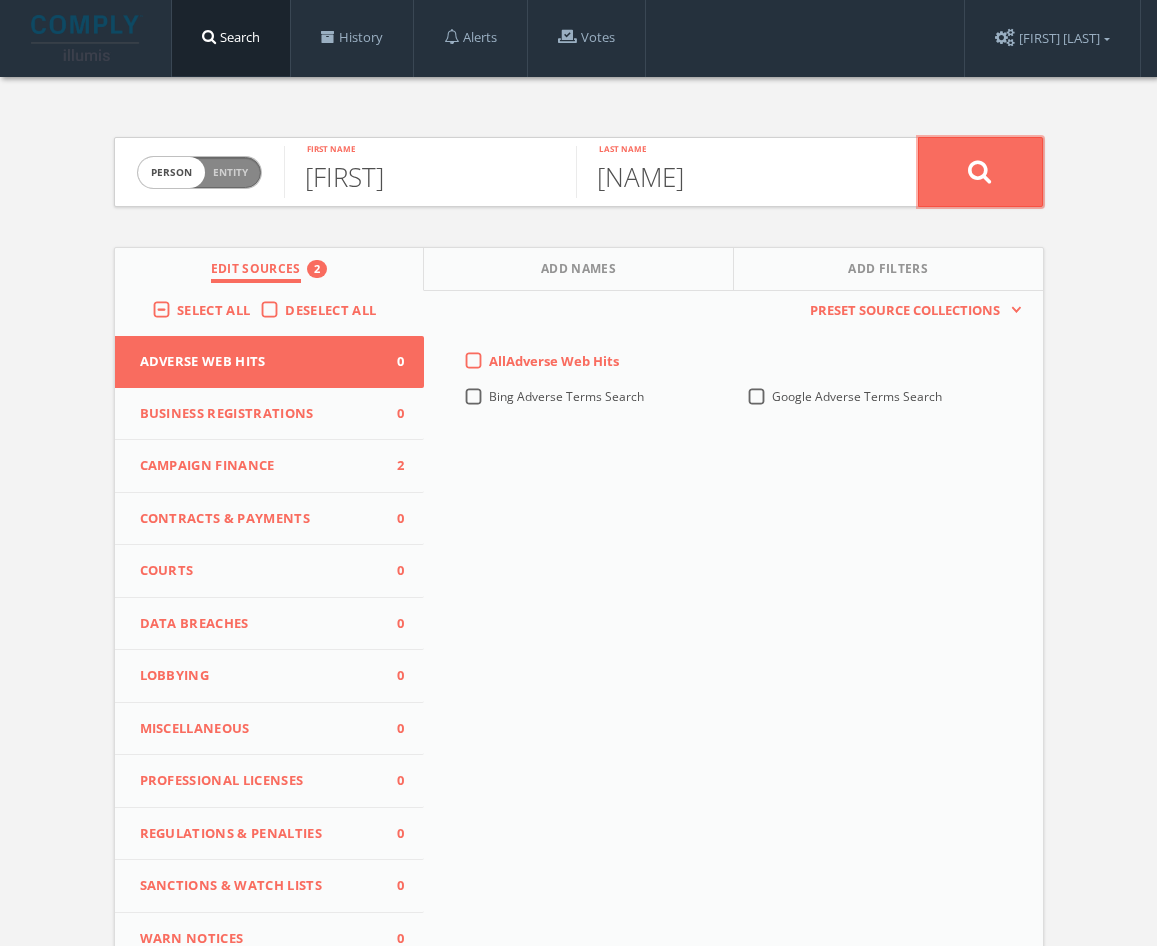 click 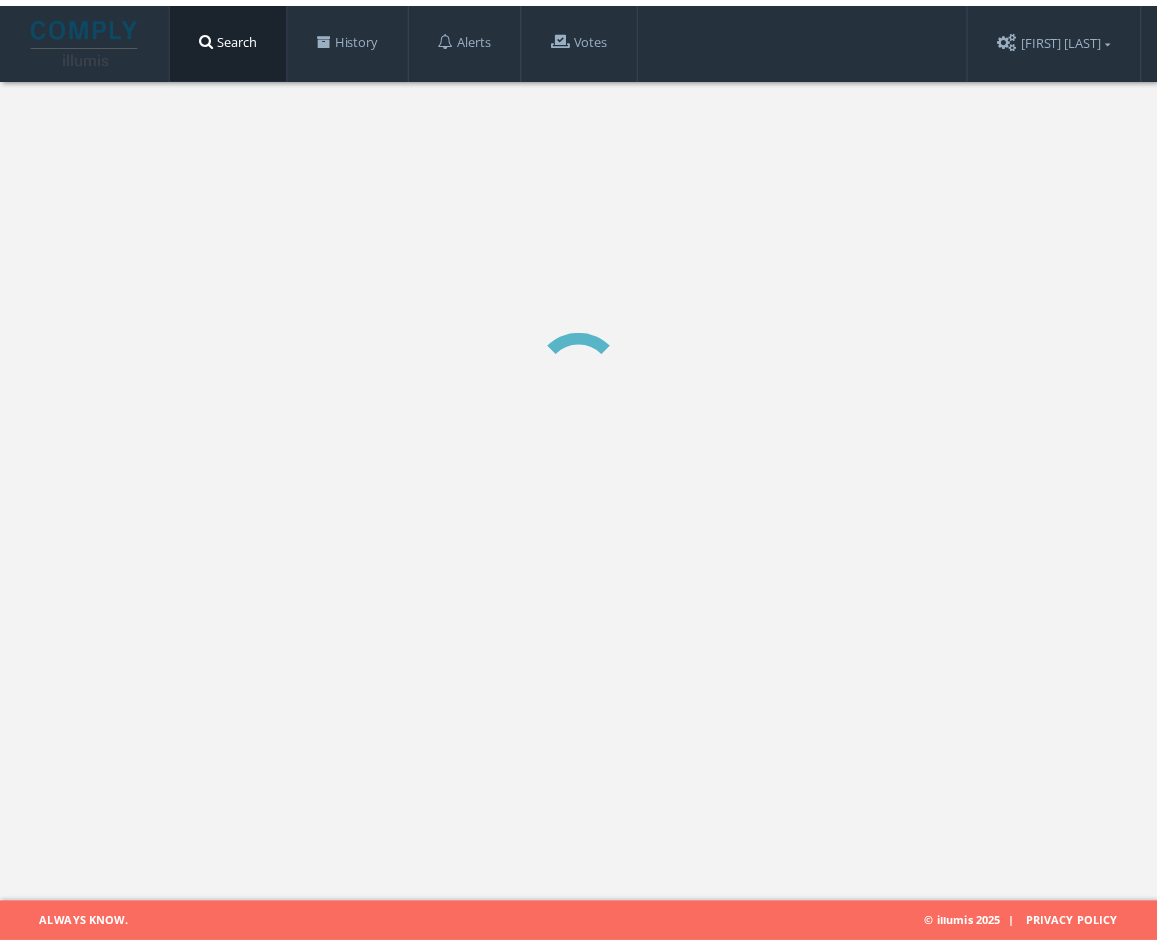 scroll, scrollTop: 0, scrollLeft: 0, axis: both 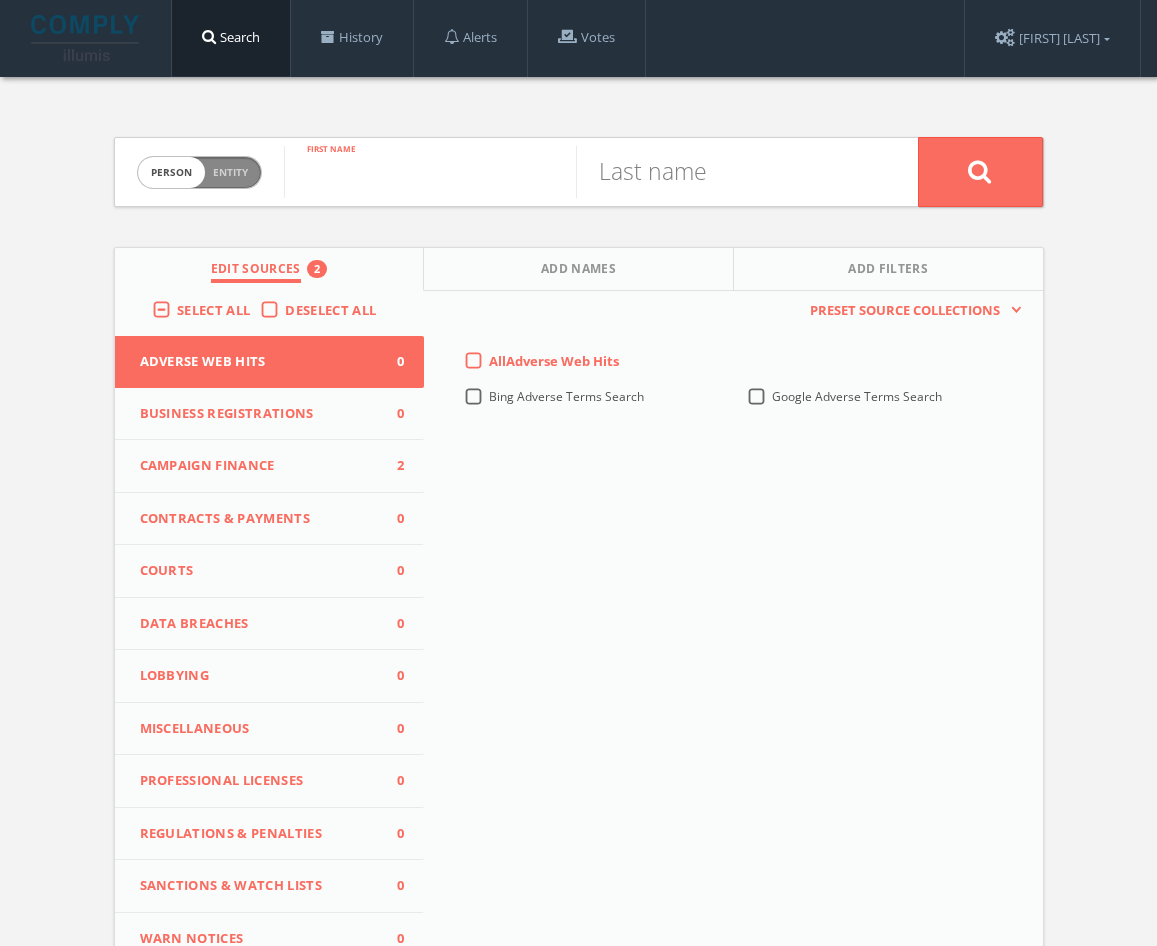 click at bounding box center [430, 172] 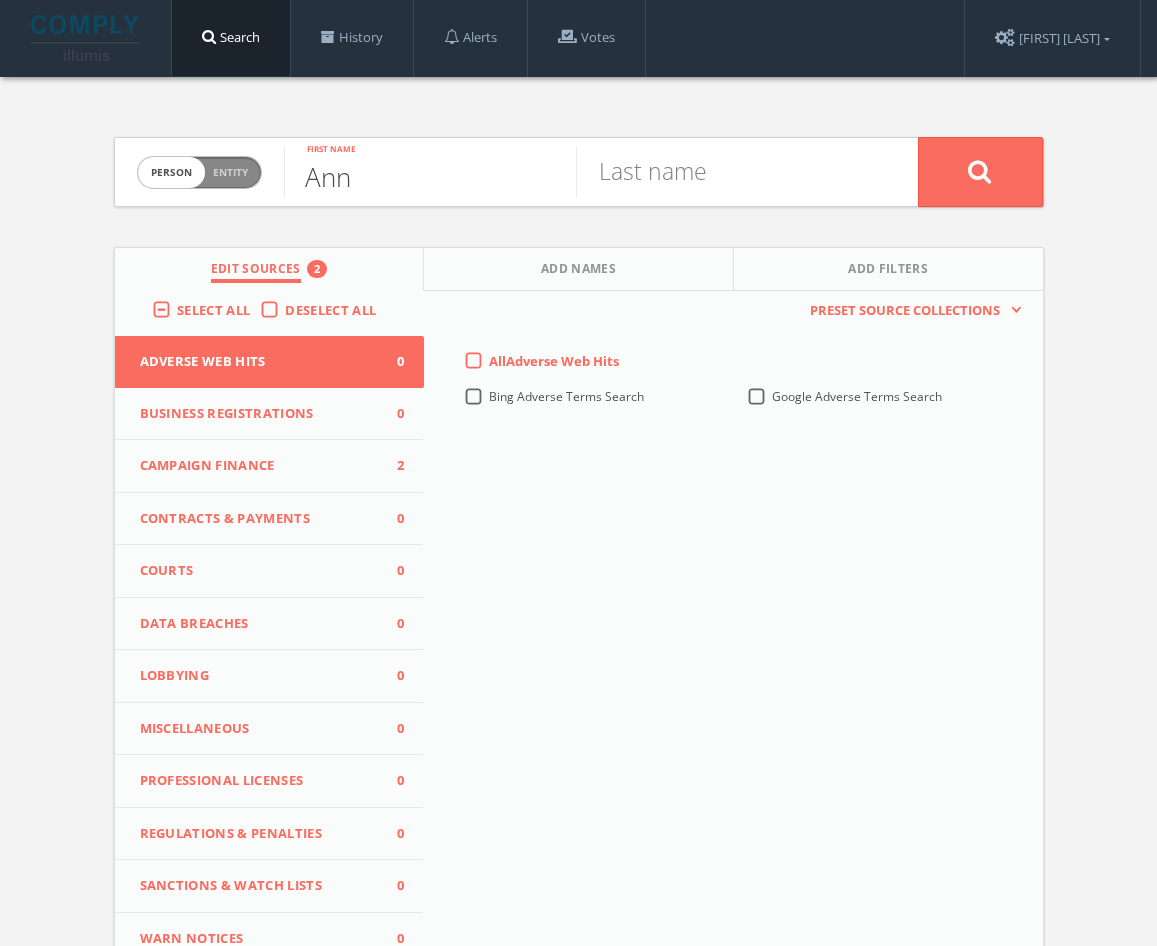 type on "Ann" 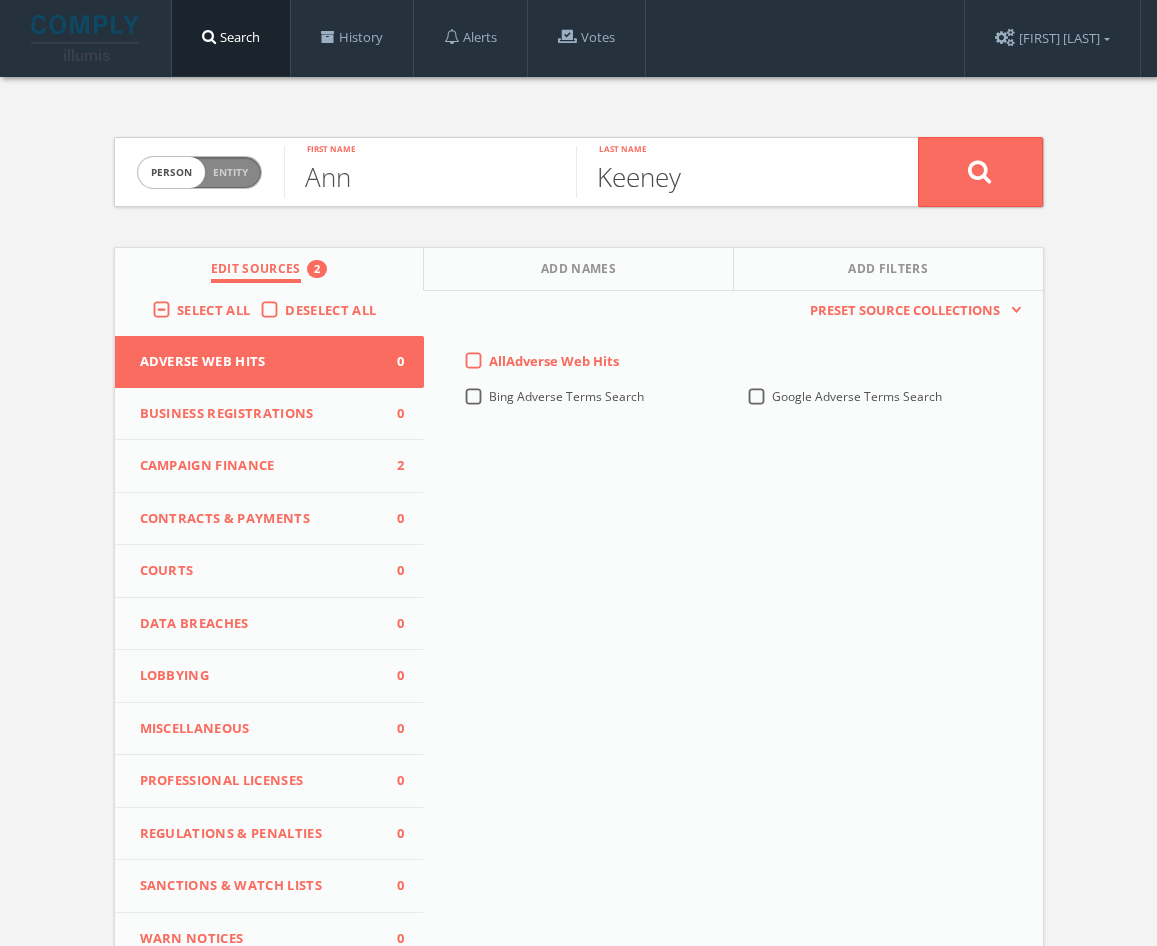 type on "Keeney" 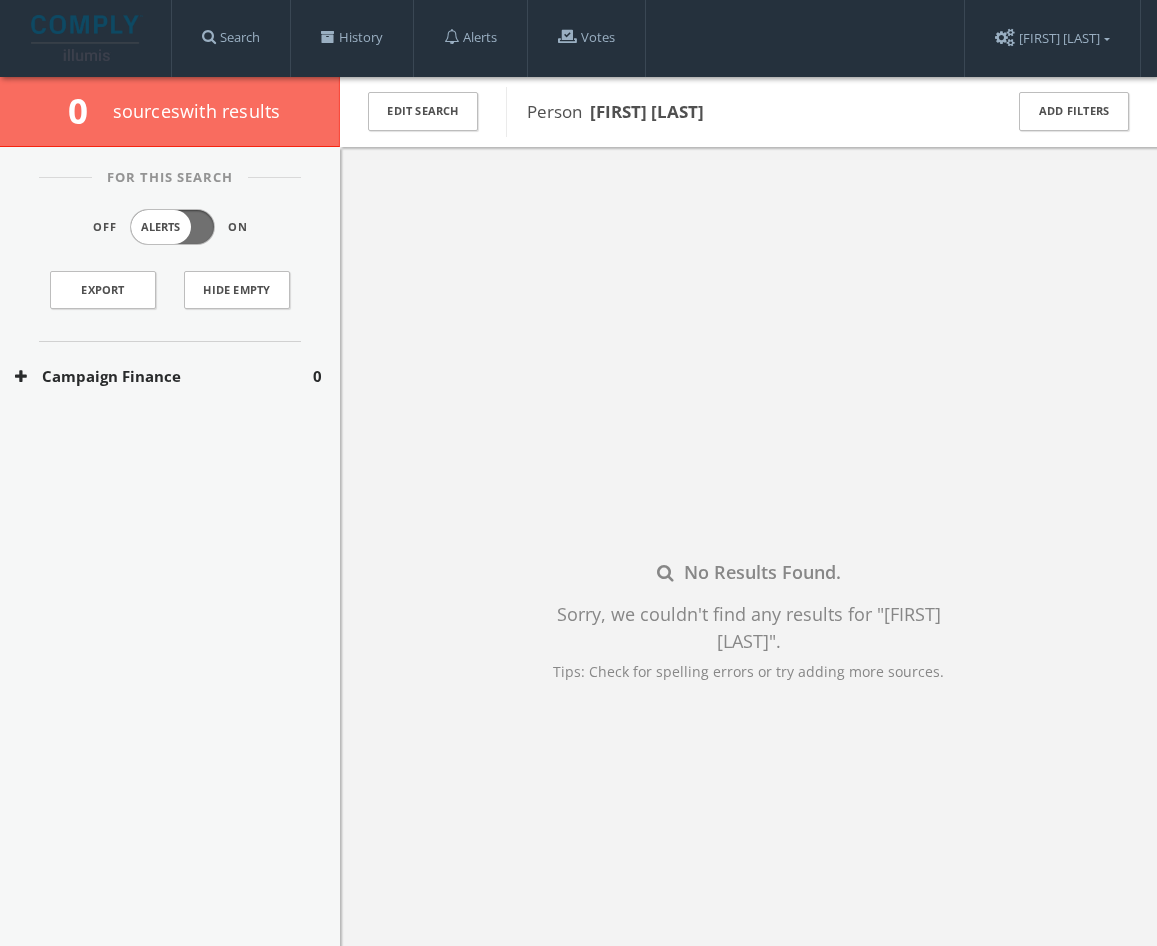 click on "Campaign Finance" at bounding box center (164, 376) 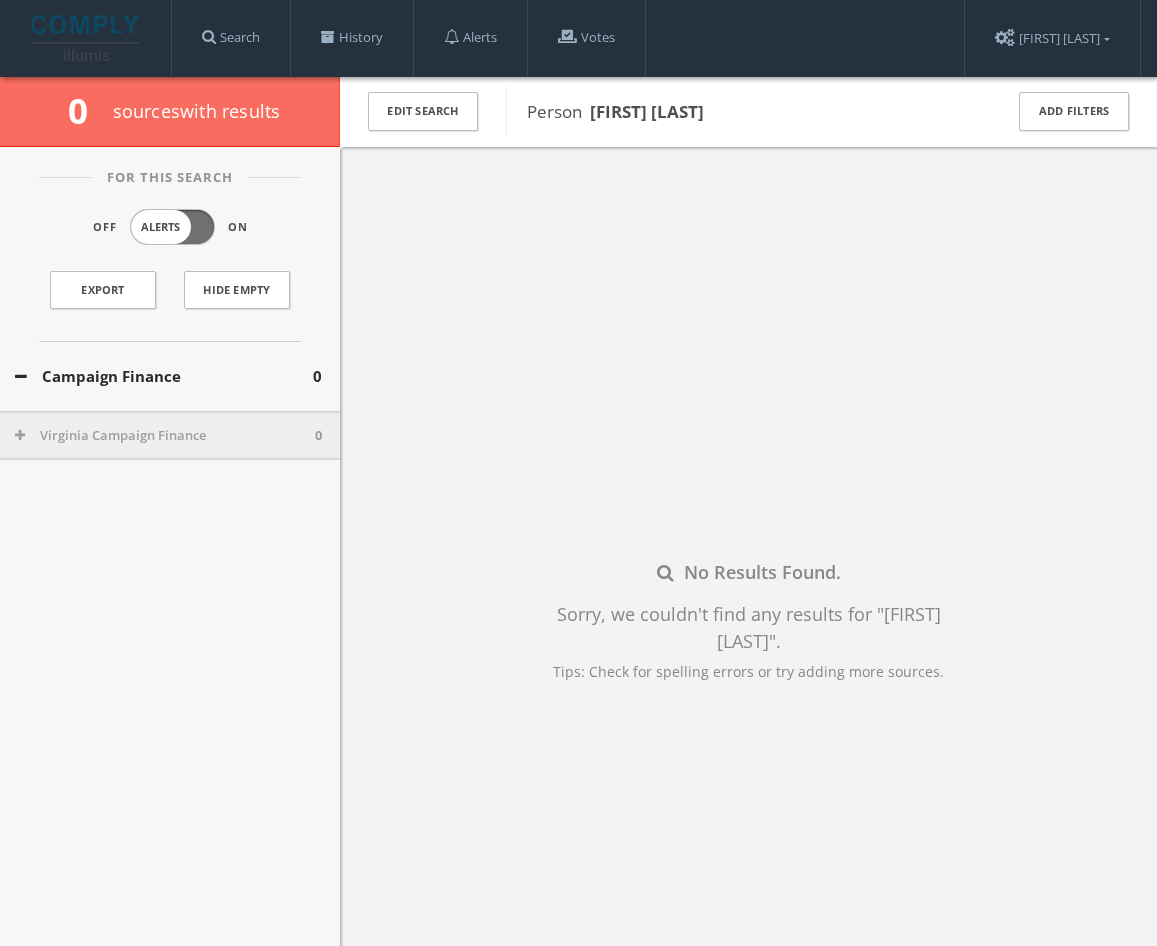 click on "Virginia Campaign Finance" at bounding box center (165, 436) 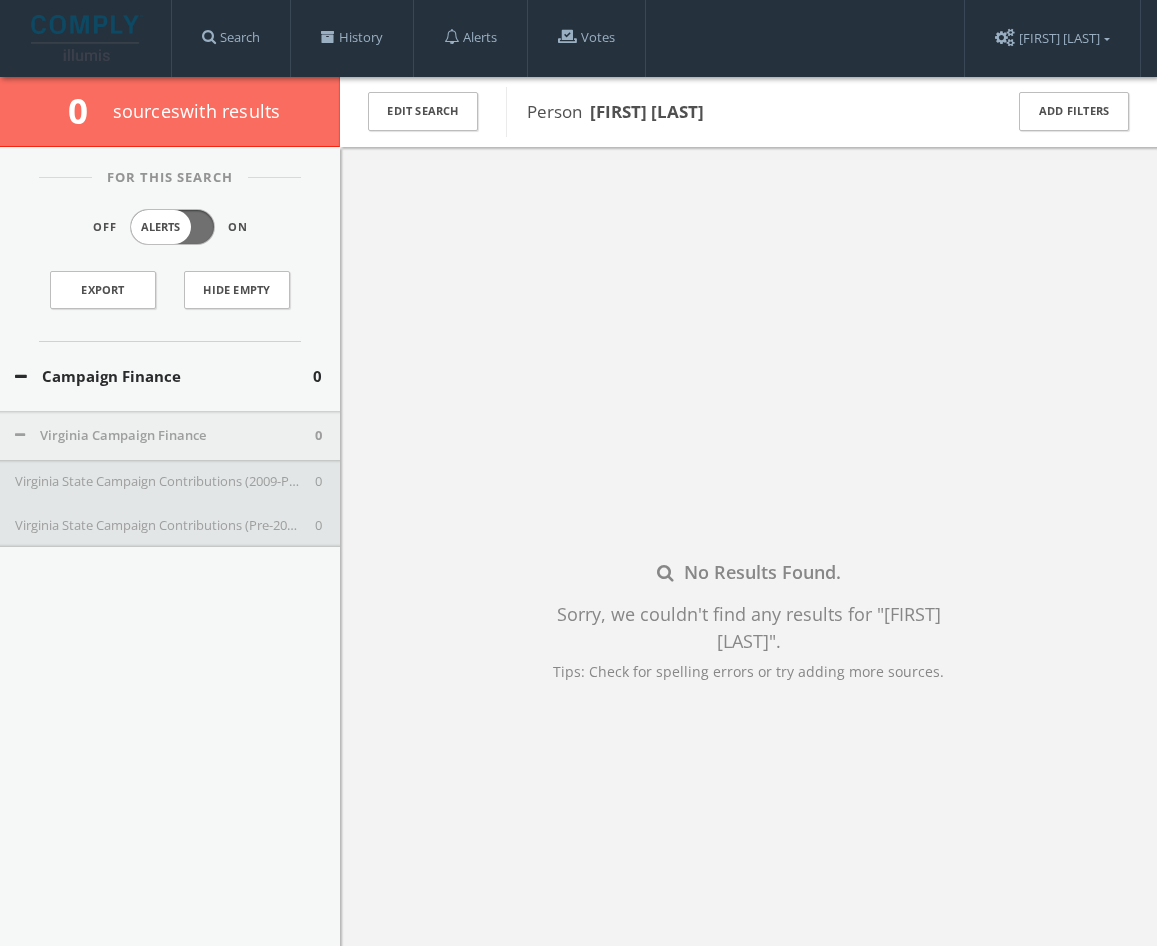 click on "Campaign Finance" at bounding box center [164, 376] 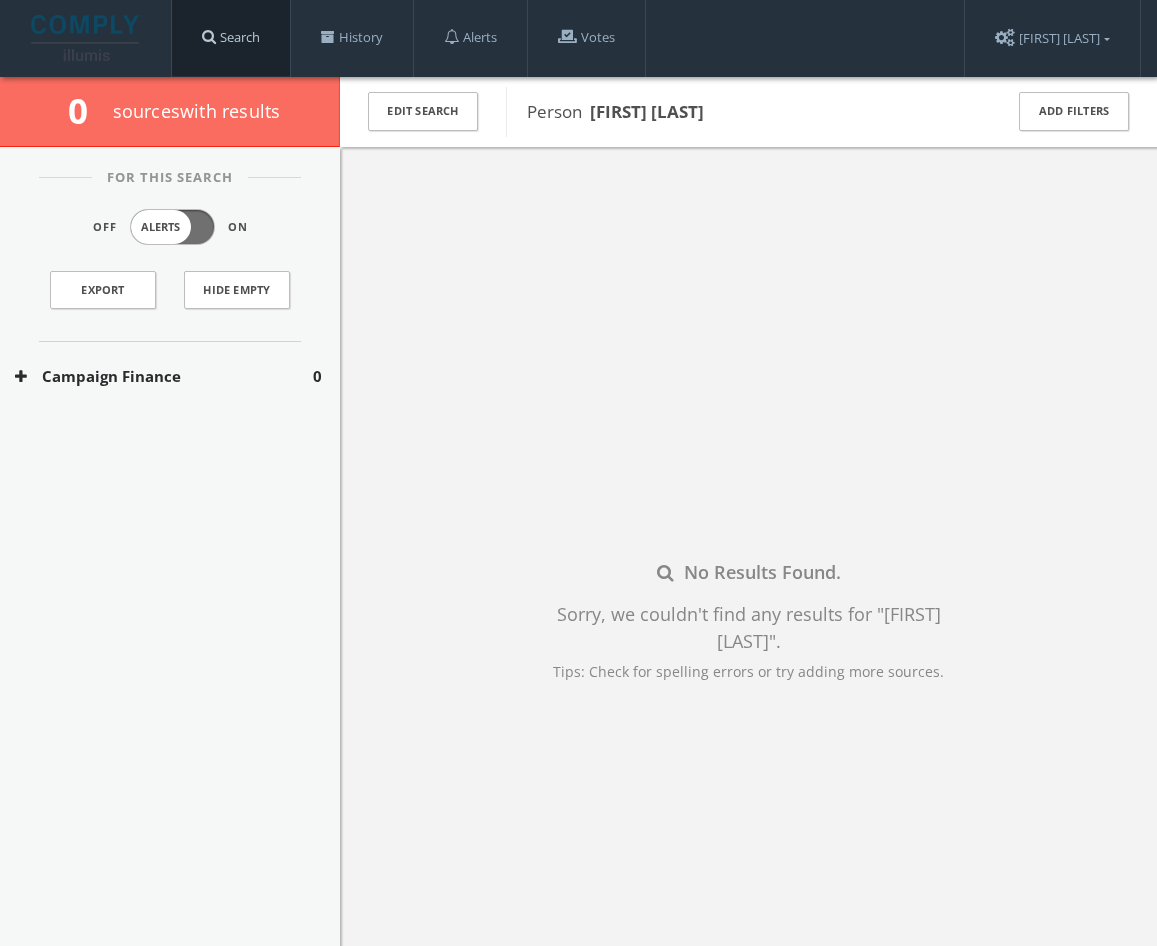click on "Search" at bounding box center (231, 38) 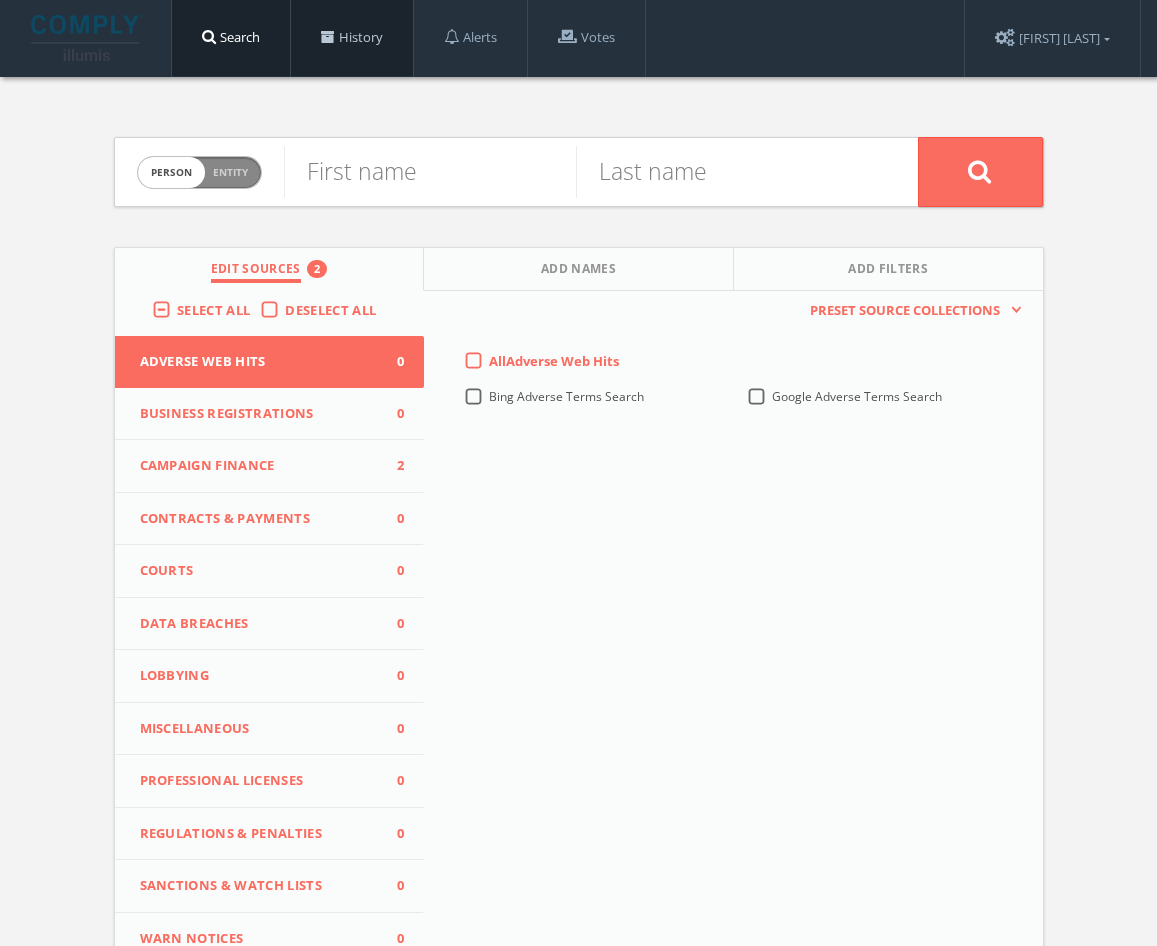 click on "History" at bounding box center [352, 38] 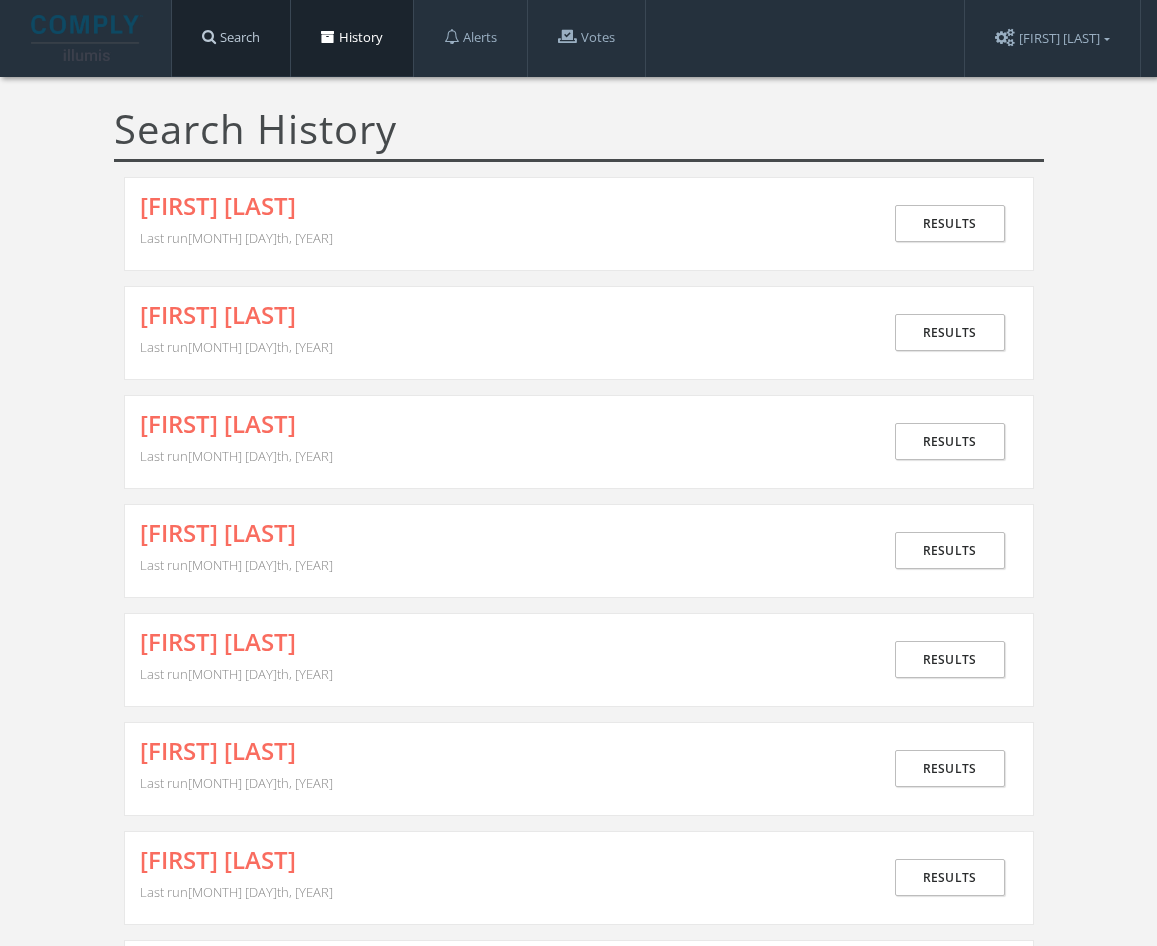 click on "Search" at bounding box center (231, 38) 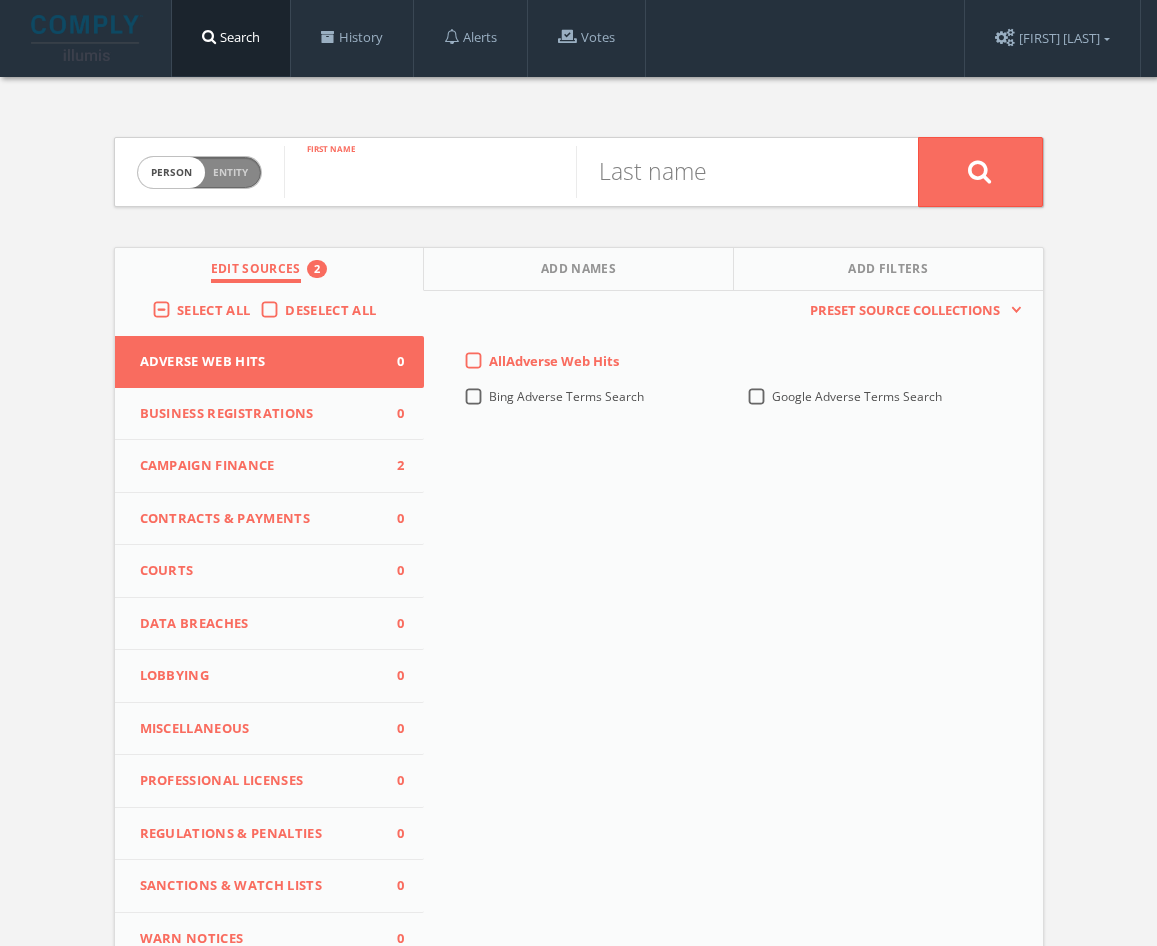 click at bounding box center (430, 172) 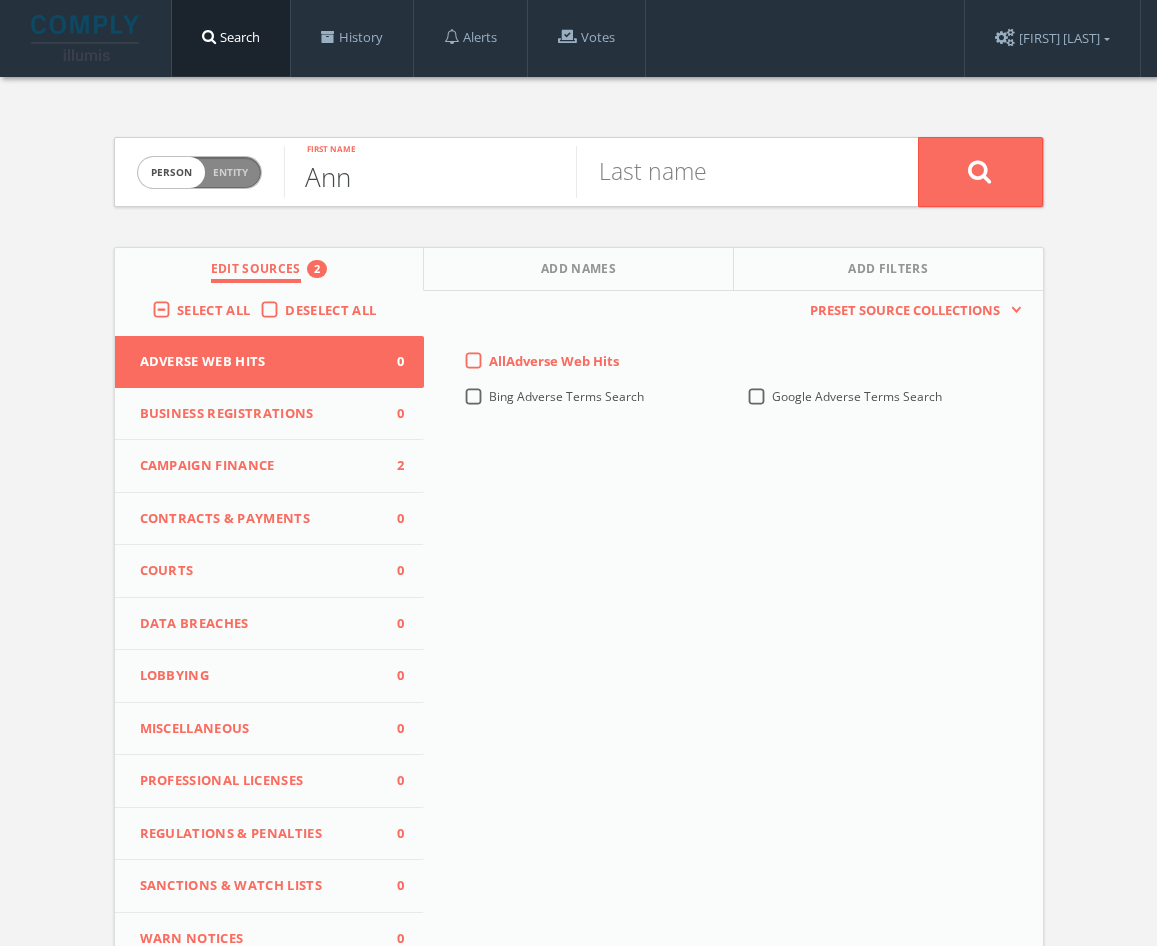 type on "Ann" 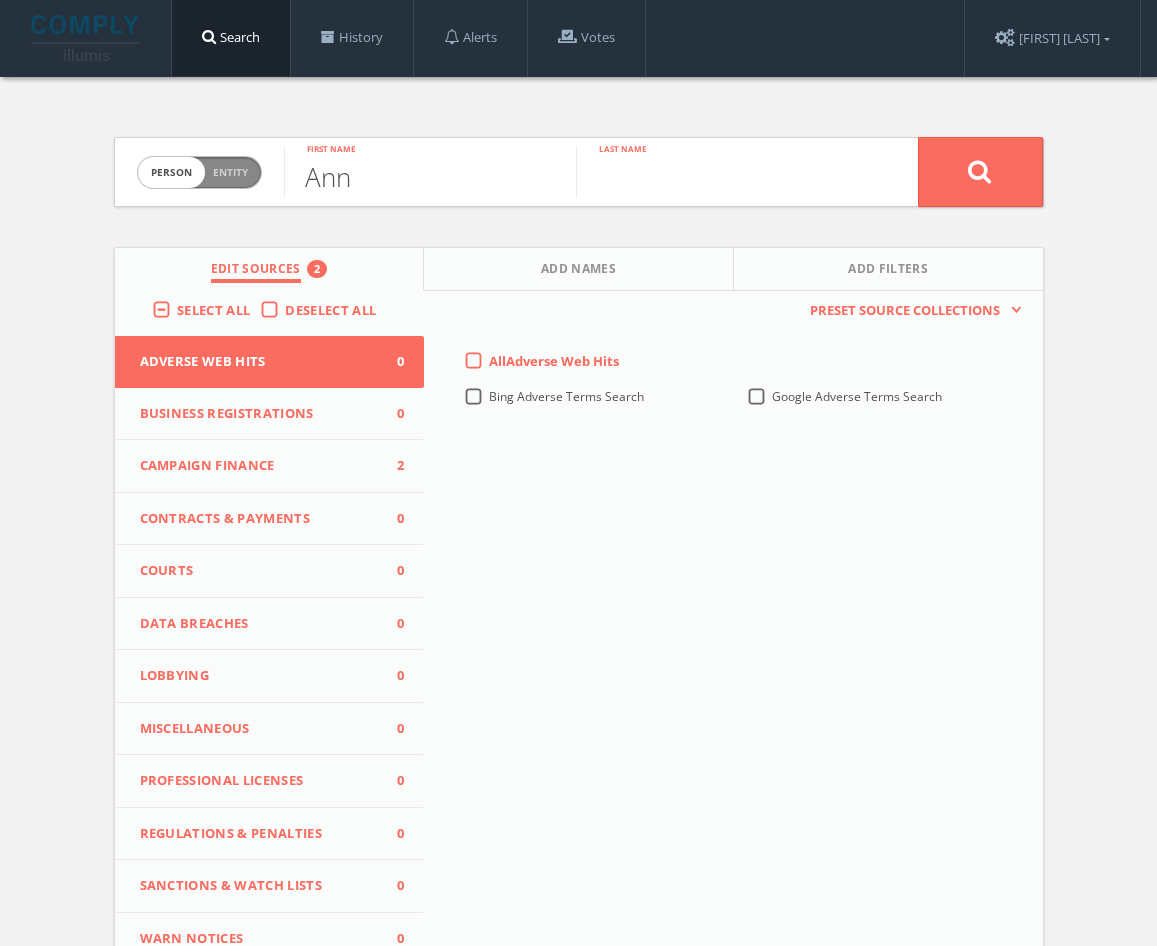 type on "L" 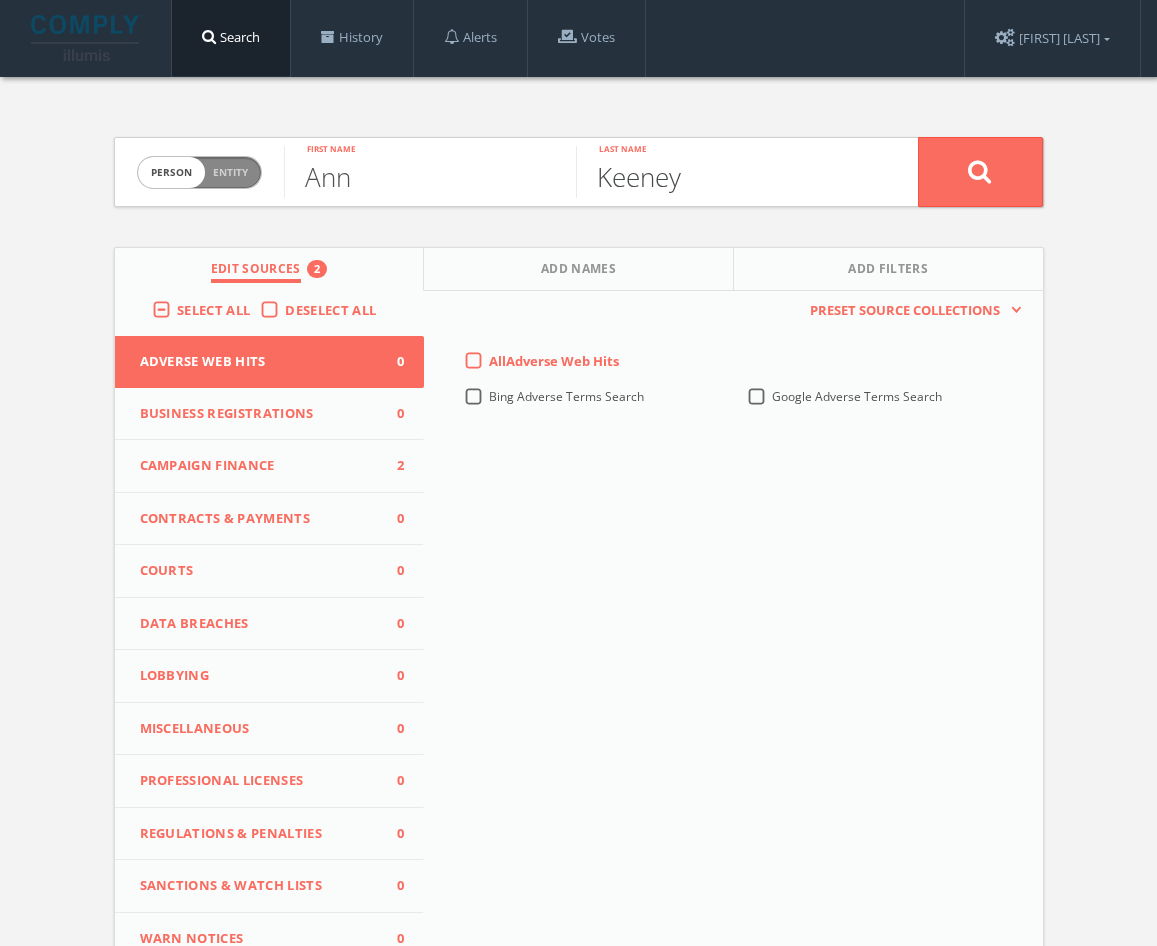 type on "Keeney" 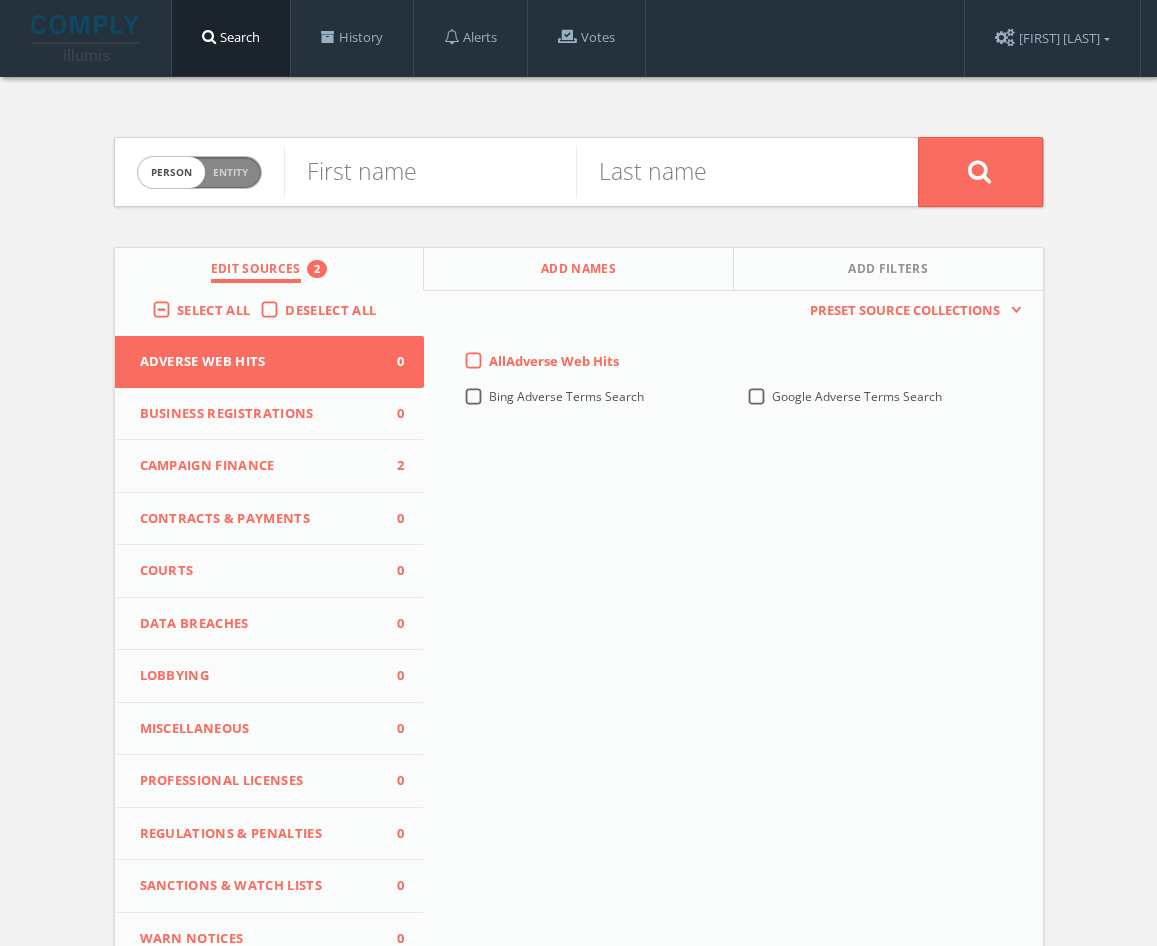 click on "Add Names" at bounding box center [578, 271] 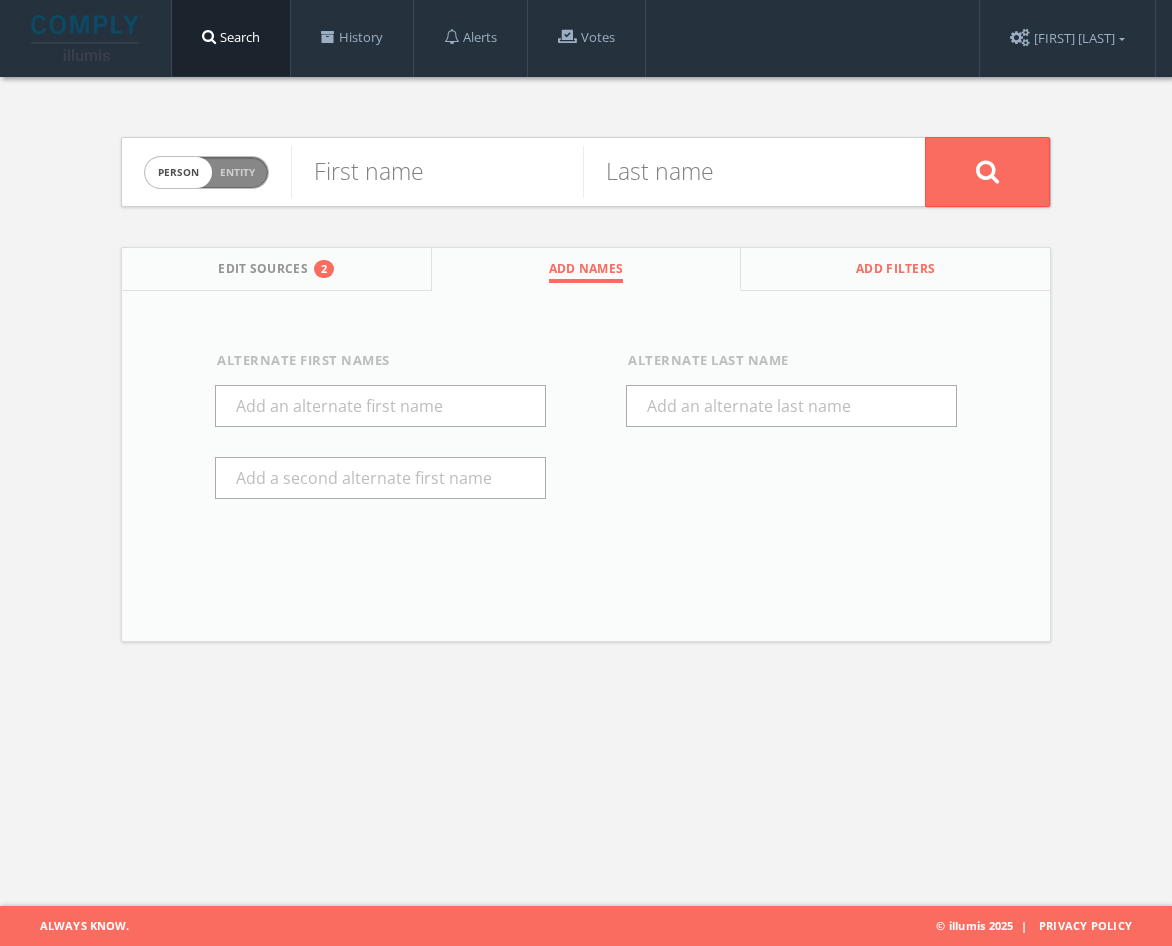 click on "Add Filters" at bounding box center [895, 269] 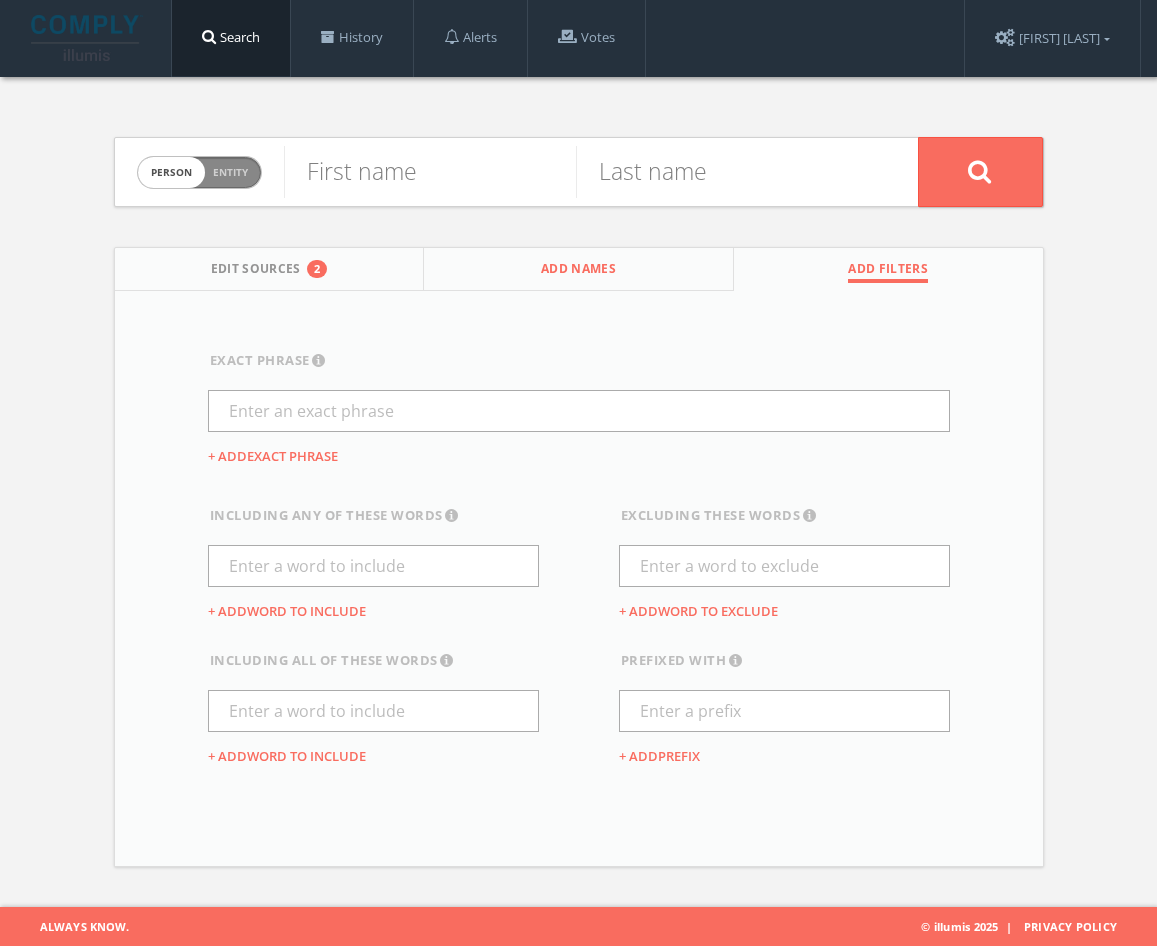 click on "Add Names" at bounding box center [579, 269] 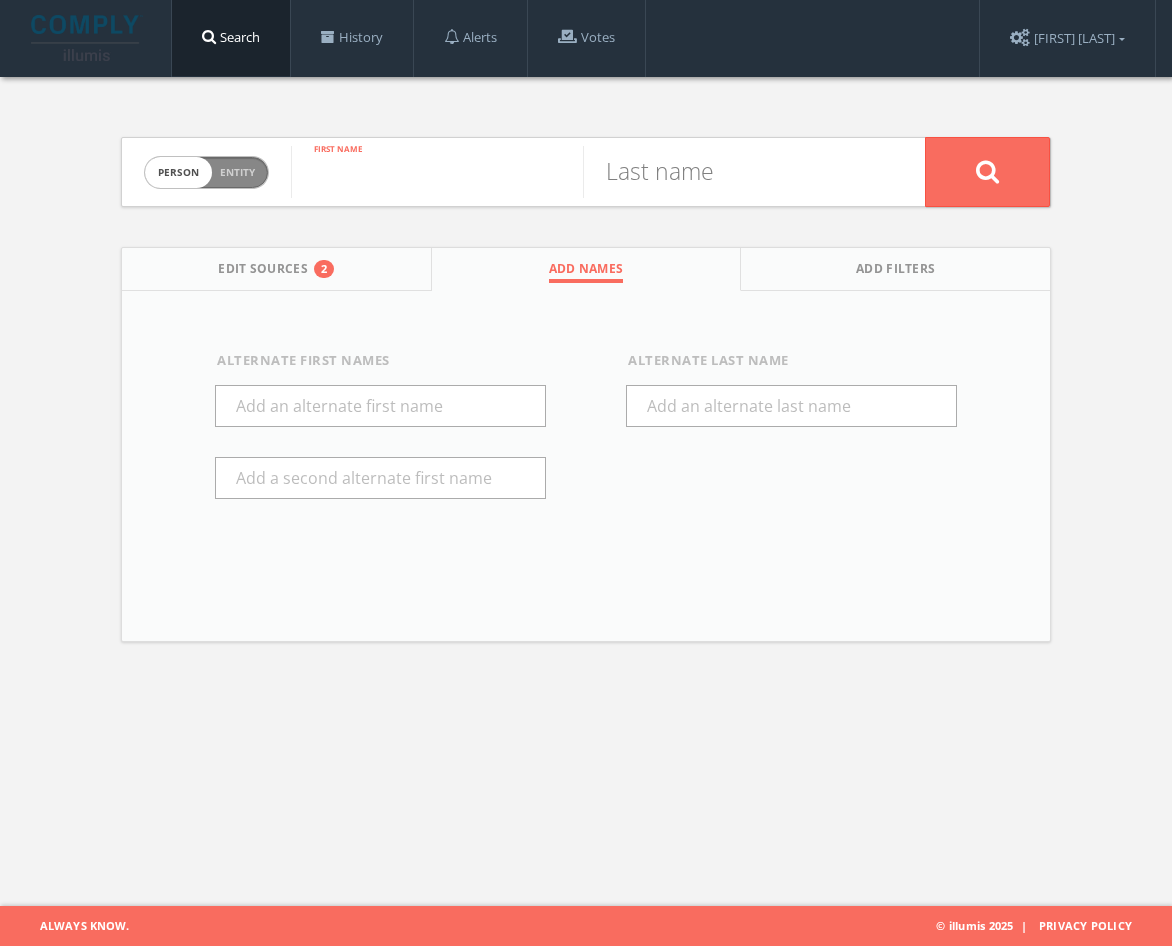 click at bounding box center (437, 172) 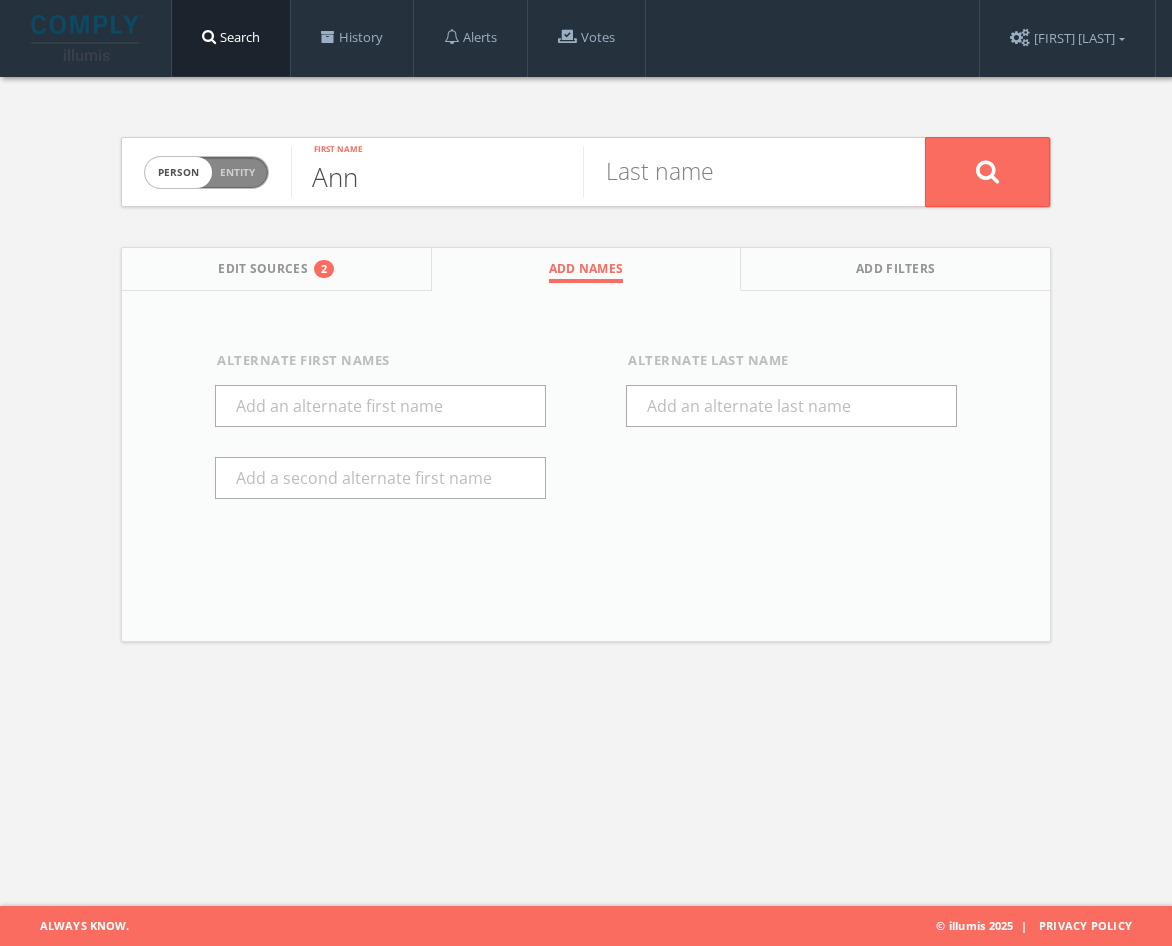 type on "Ann" 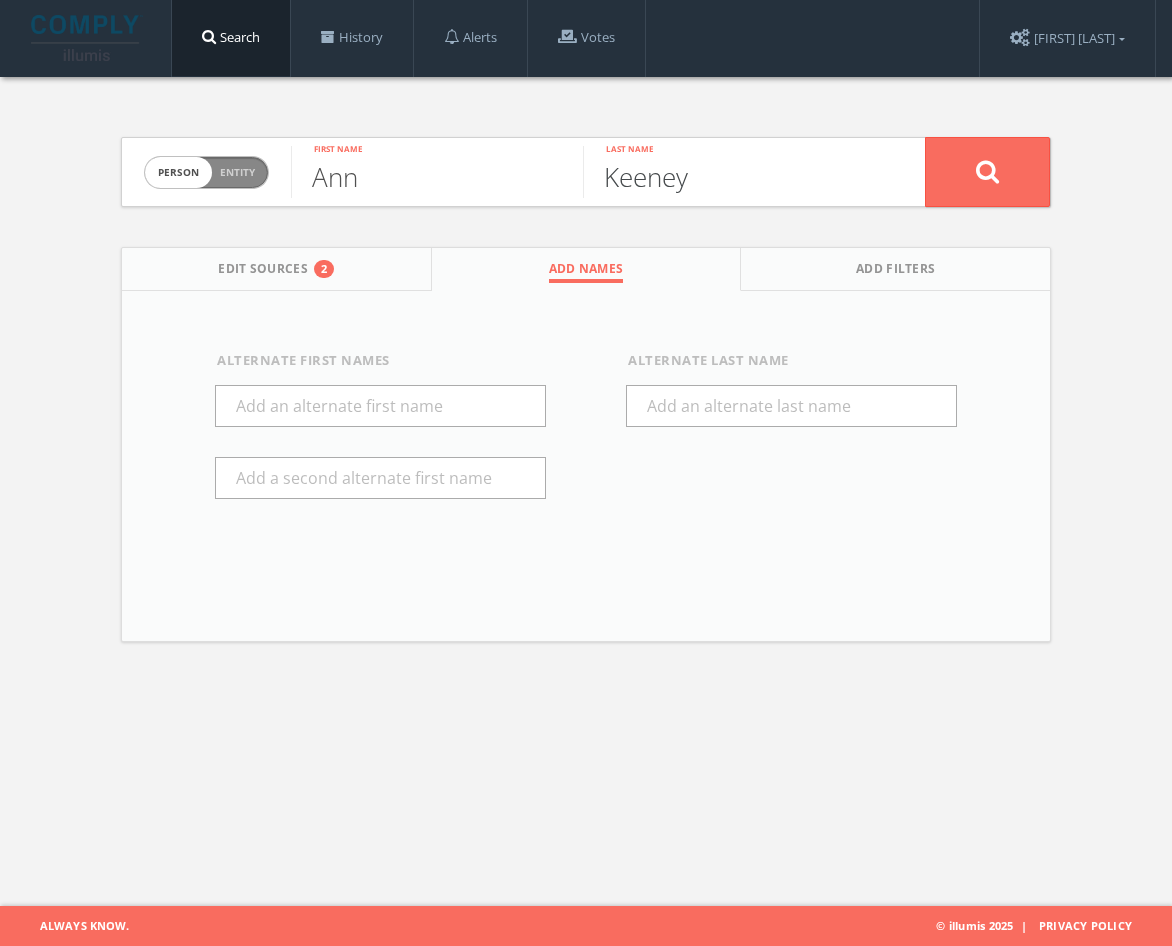type on "Keeney" 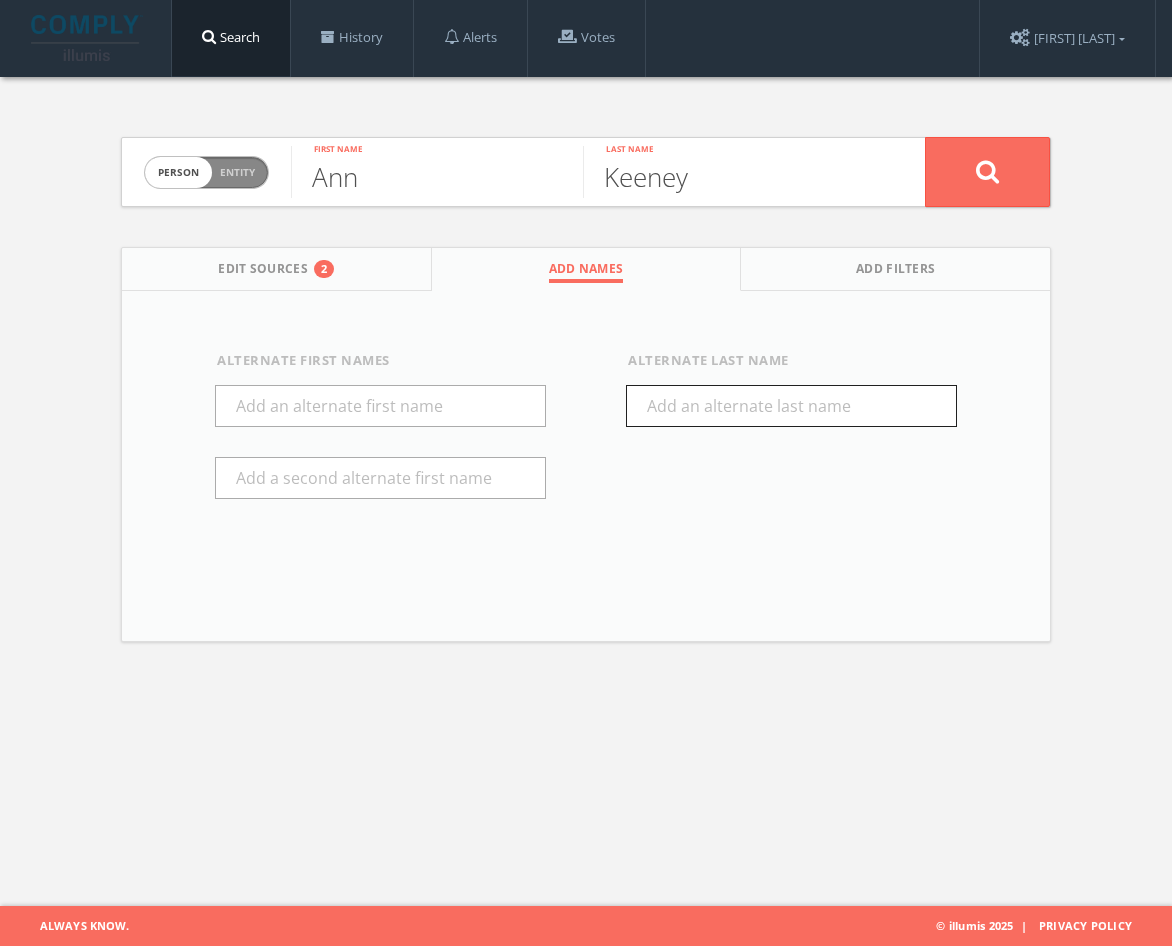 click at bounding box center (791, 406) 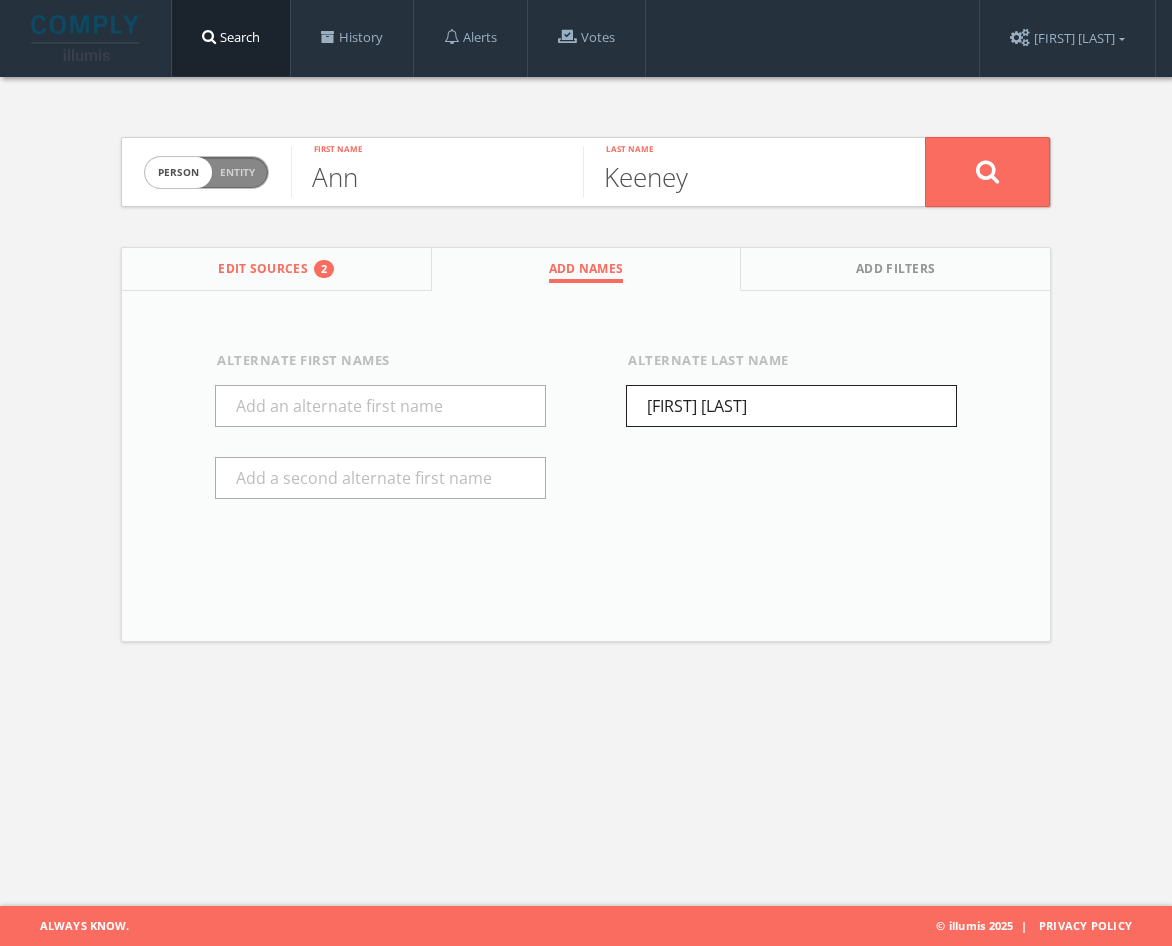 type on "[FIRST] [LAST]" 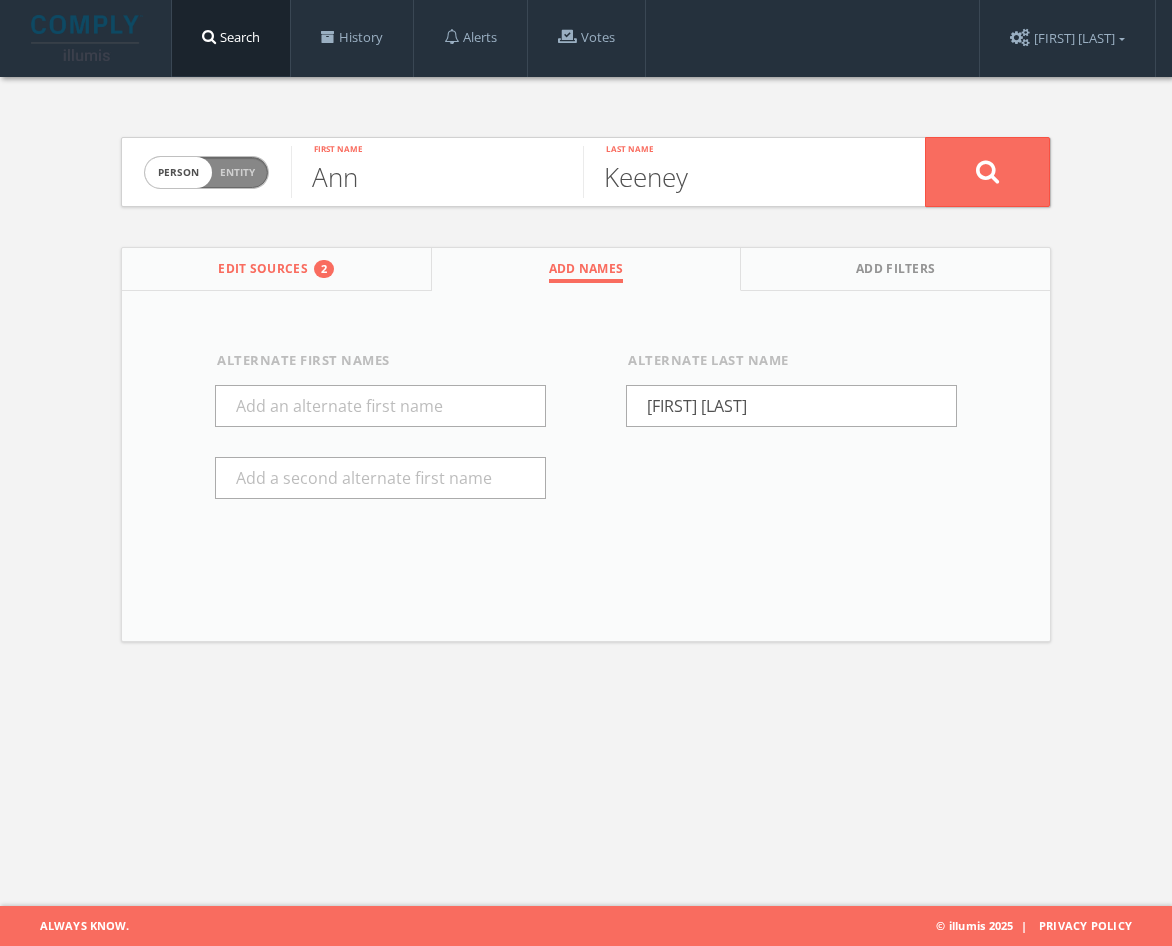 click on "Edit Sources" at bounding box center (263, 271) 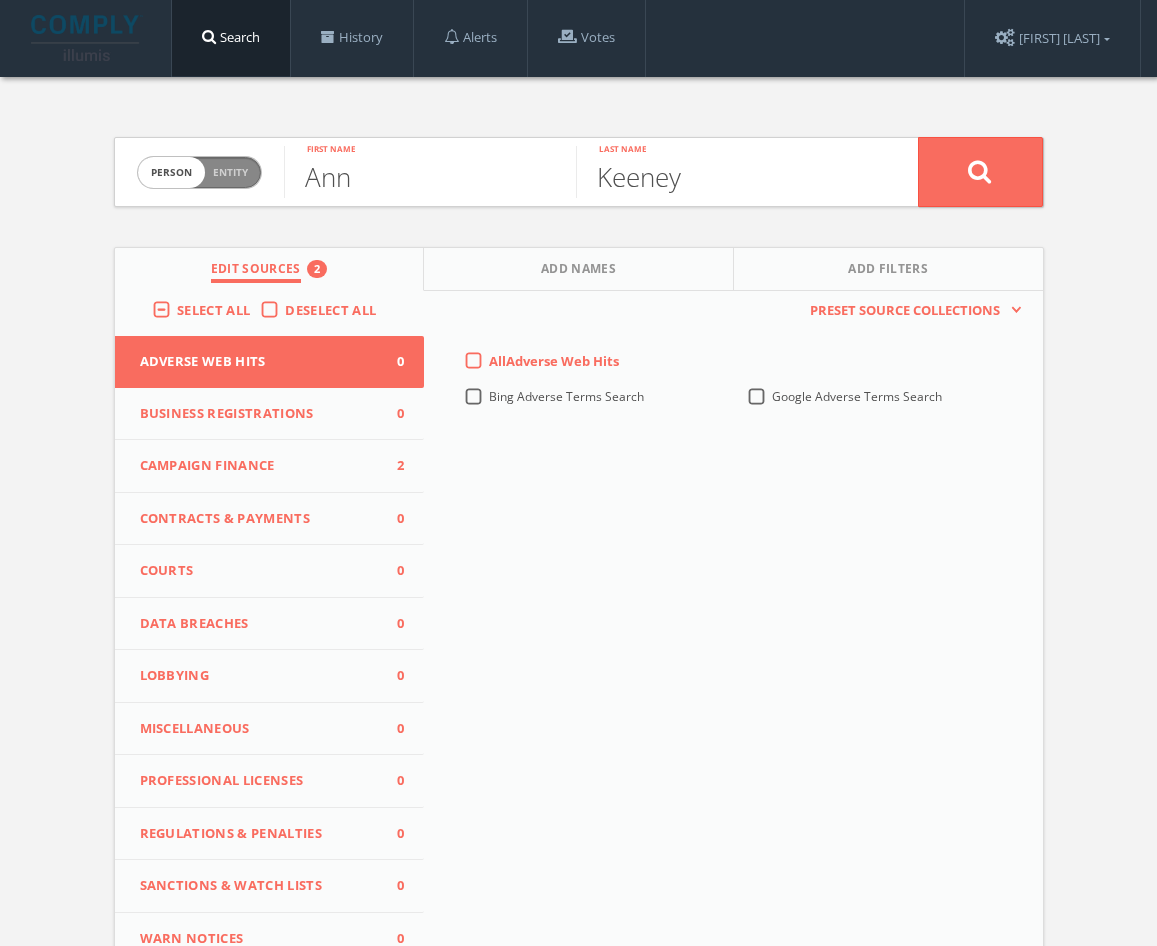 click on "Deselect All" at bounding box center [335, 311] 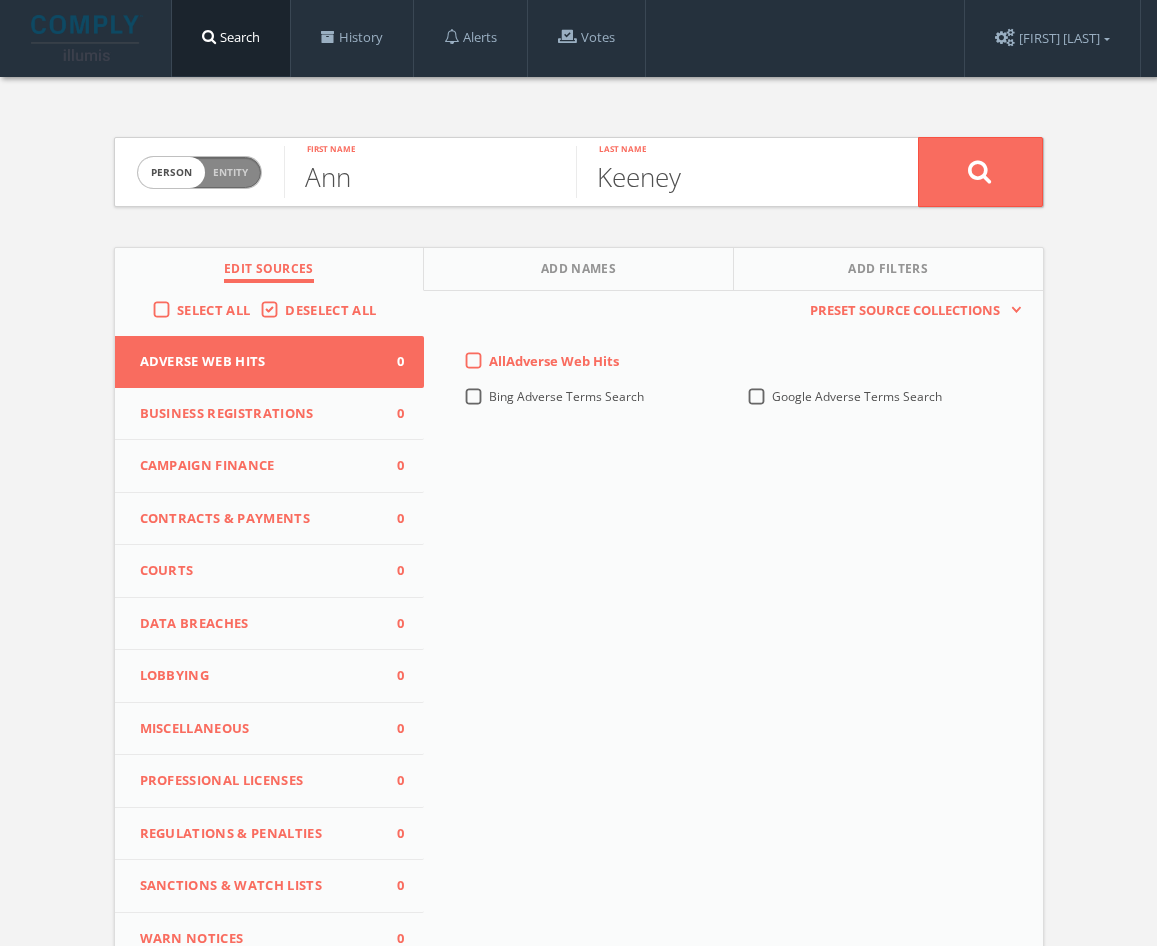 click on "Deselect All" at bounding box center [335, 311] 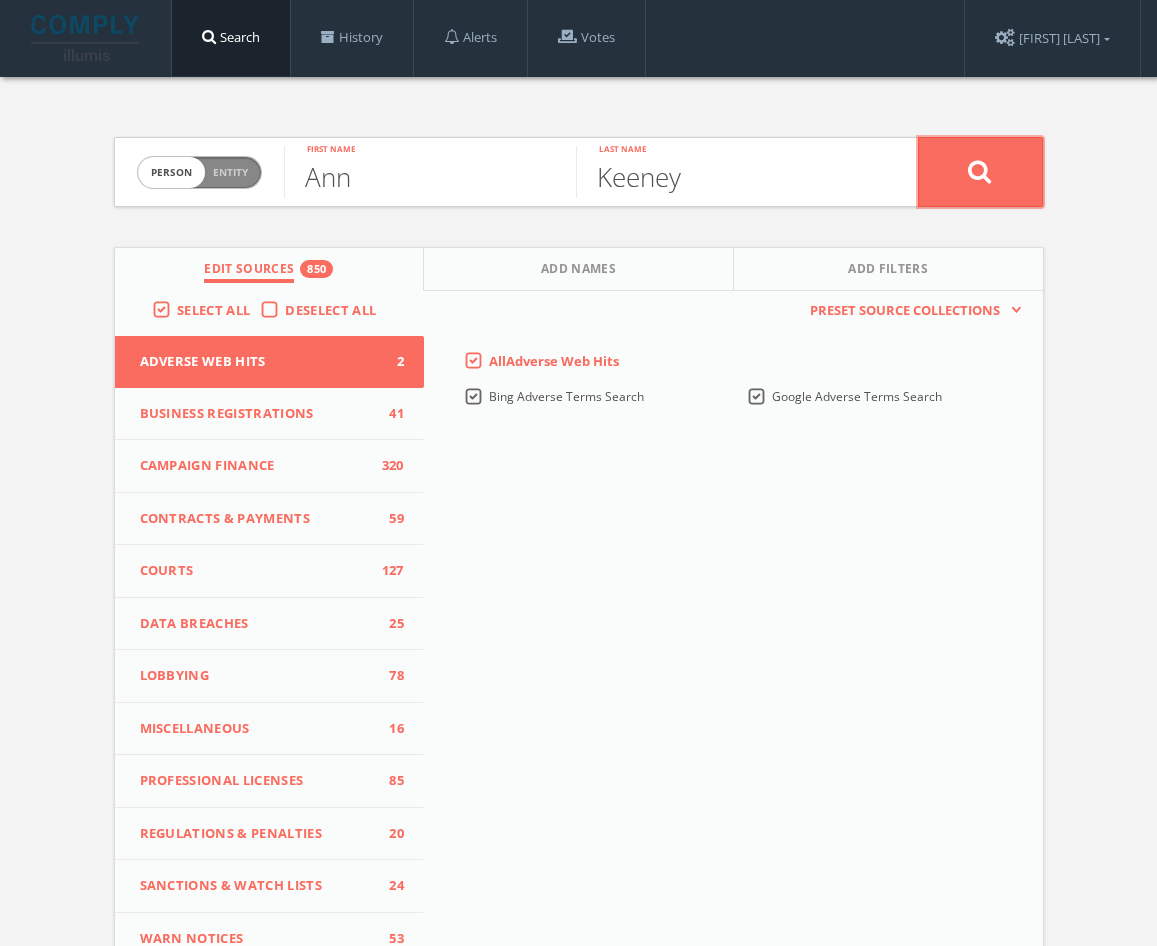 click 